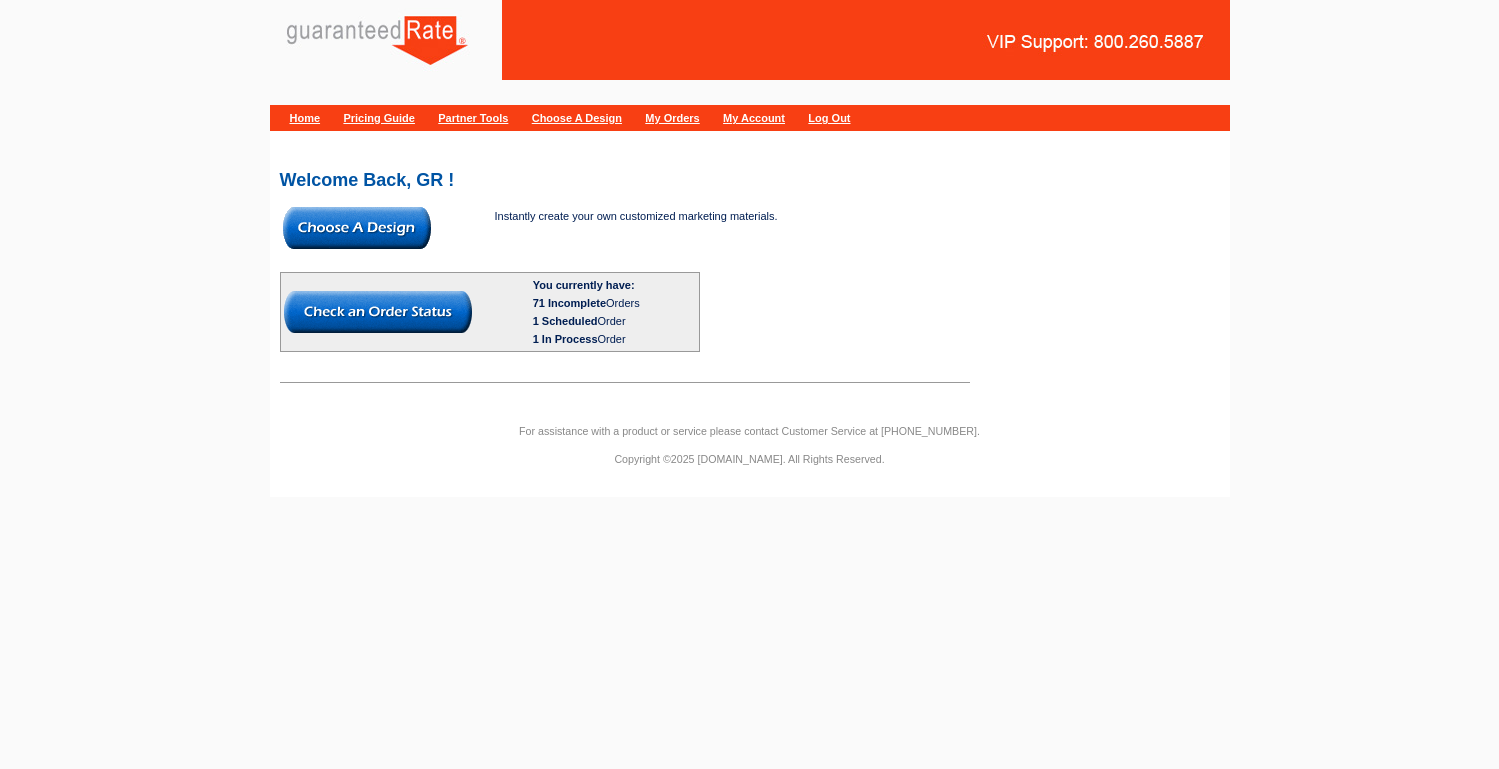 scroll, scrollTop: 0, scrollLeft: 0, axis: both 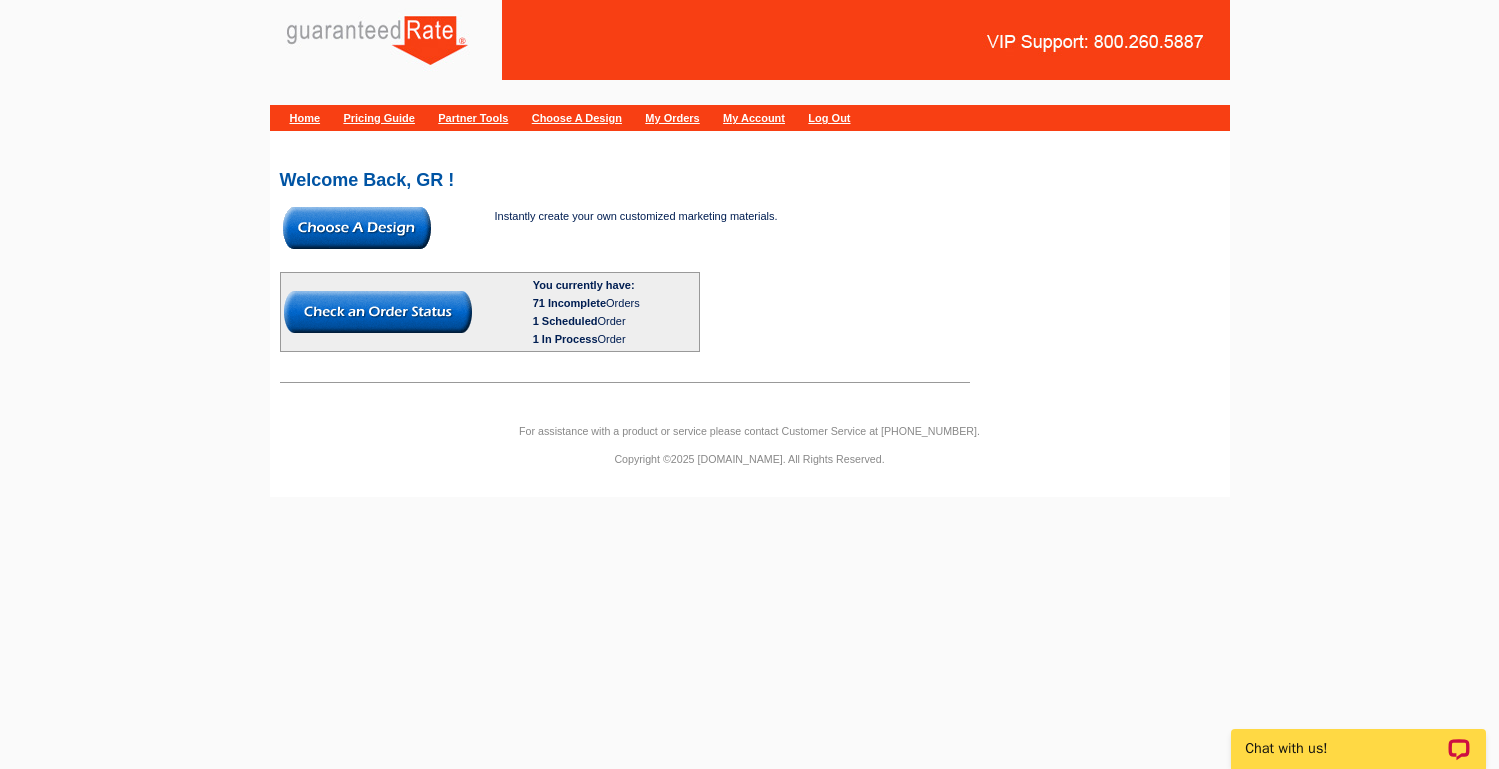 click on "Home" at bounding box center [305, 118] 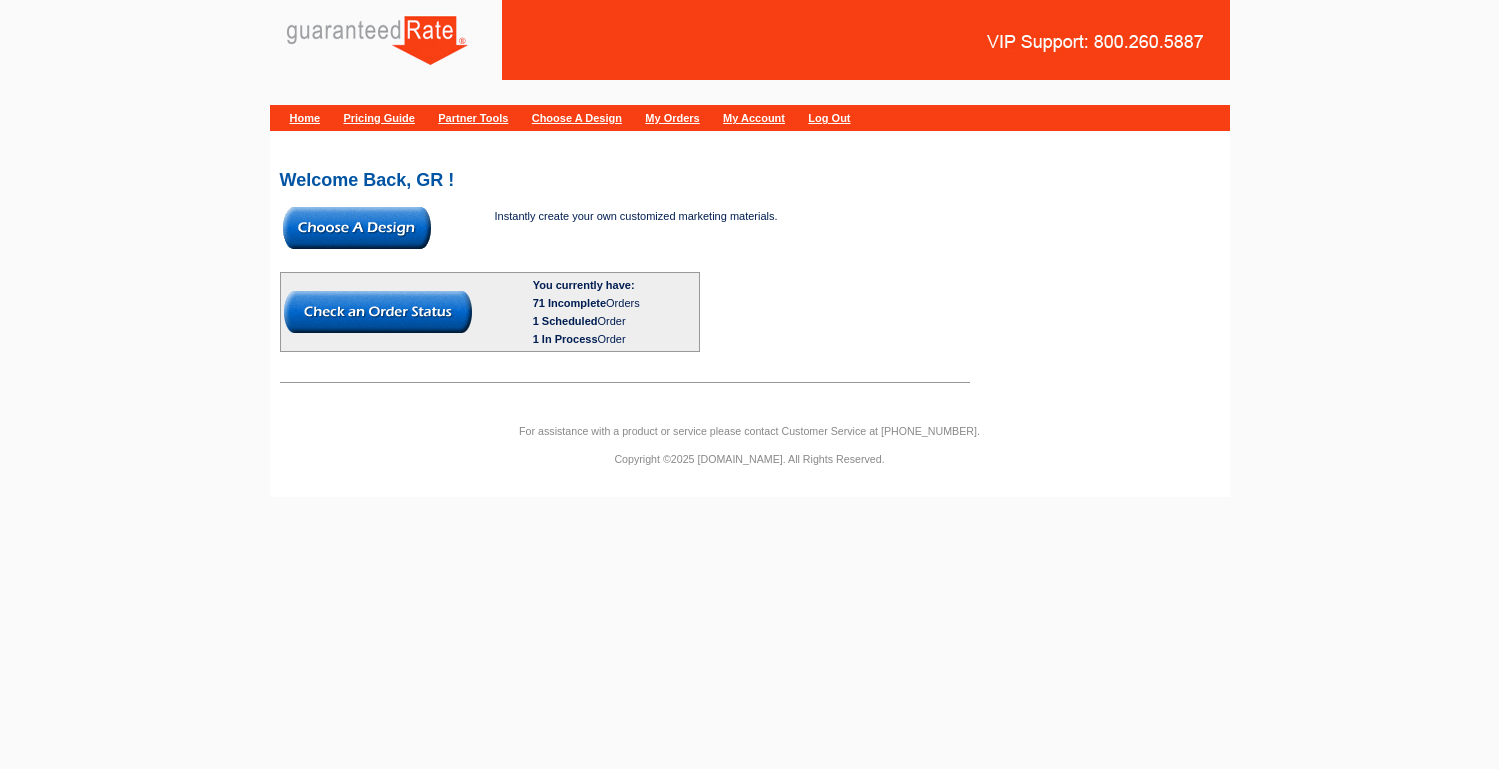 scroll, scrollTop: 0, scrollLeft: 0, axis: both 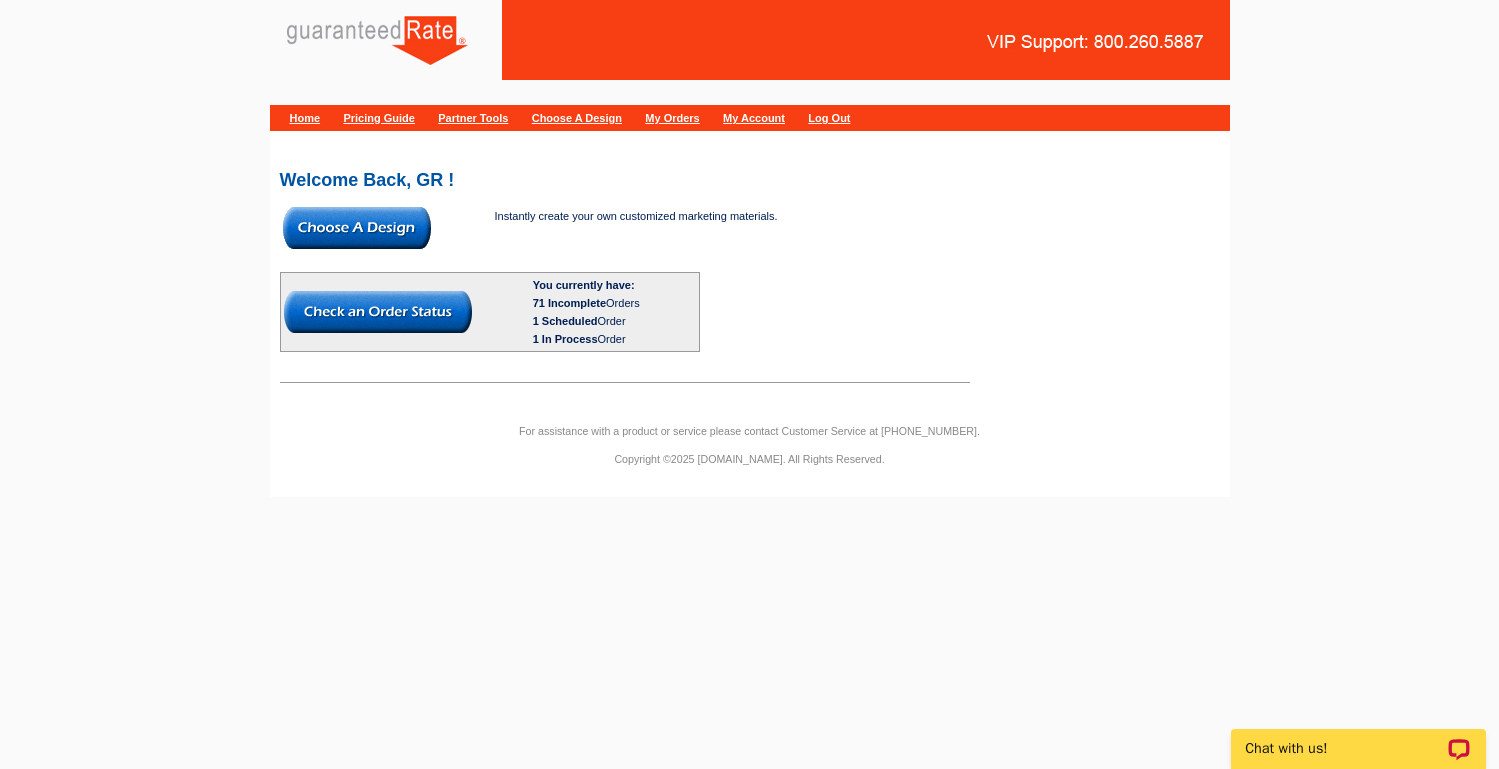 click at bounding box center (357, 228) 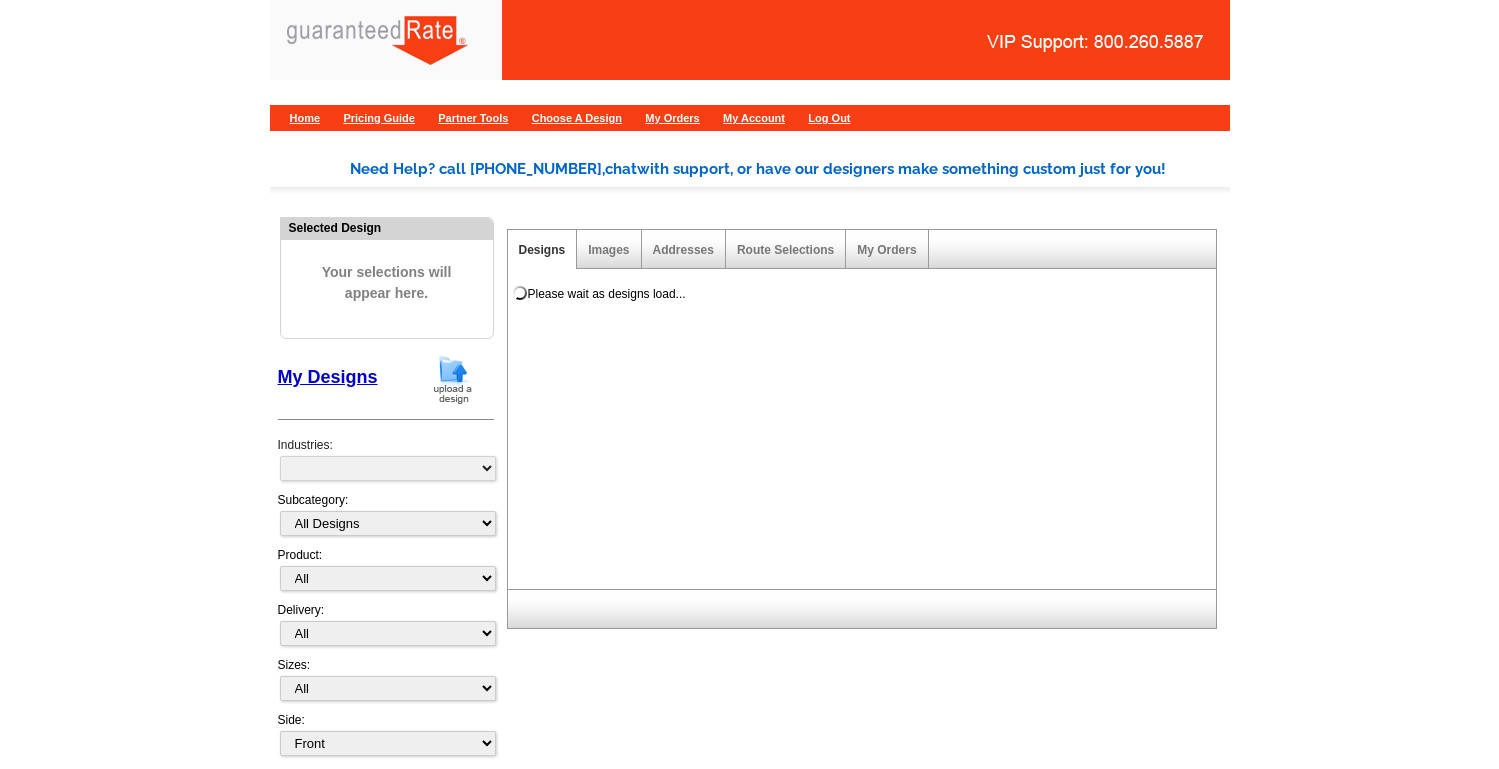 scroll, scrollTop: 0, scrollLeft: 0, axis: both 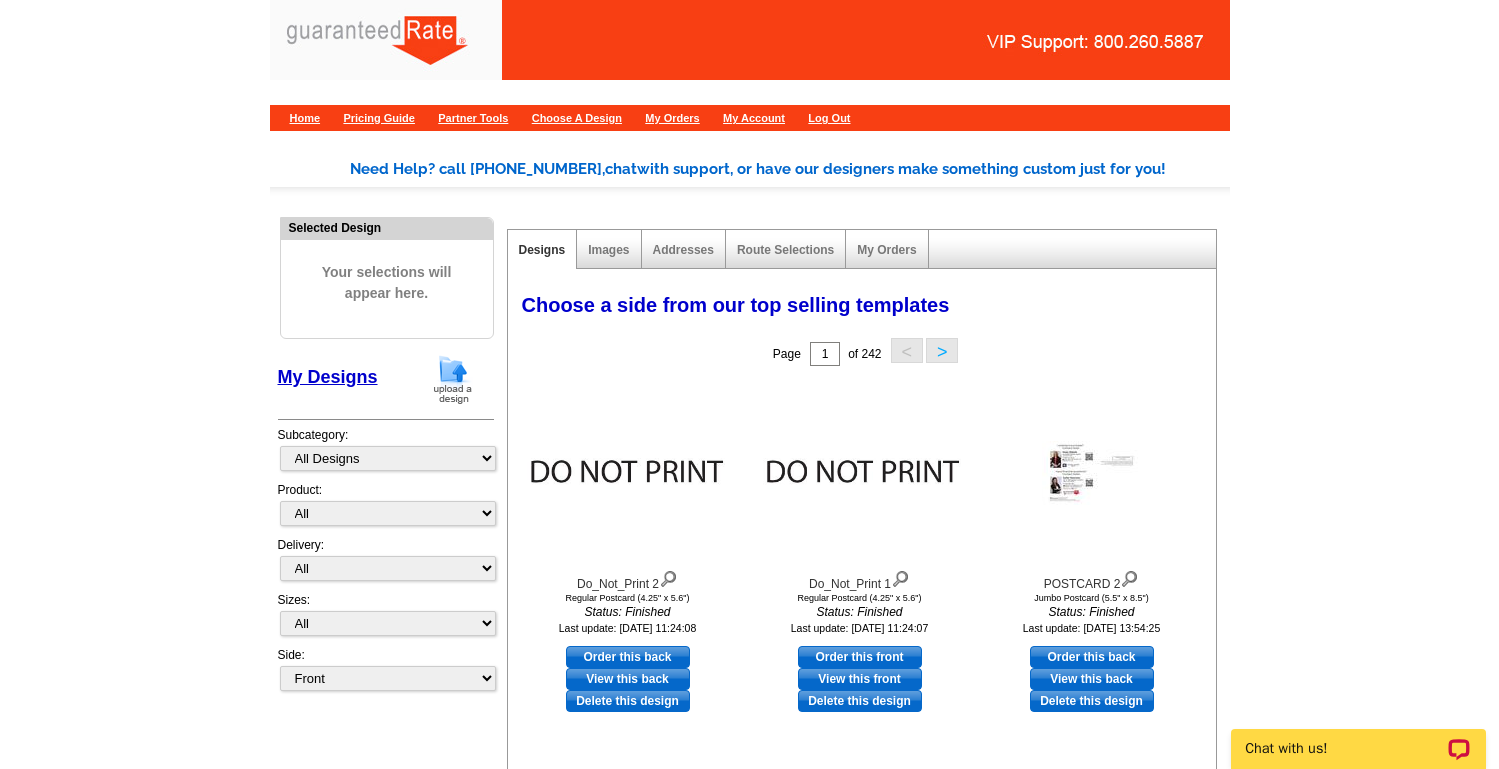 click at bounding box center (453, 379) 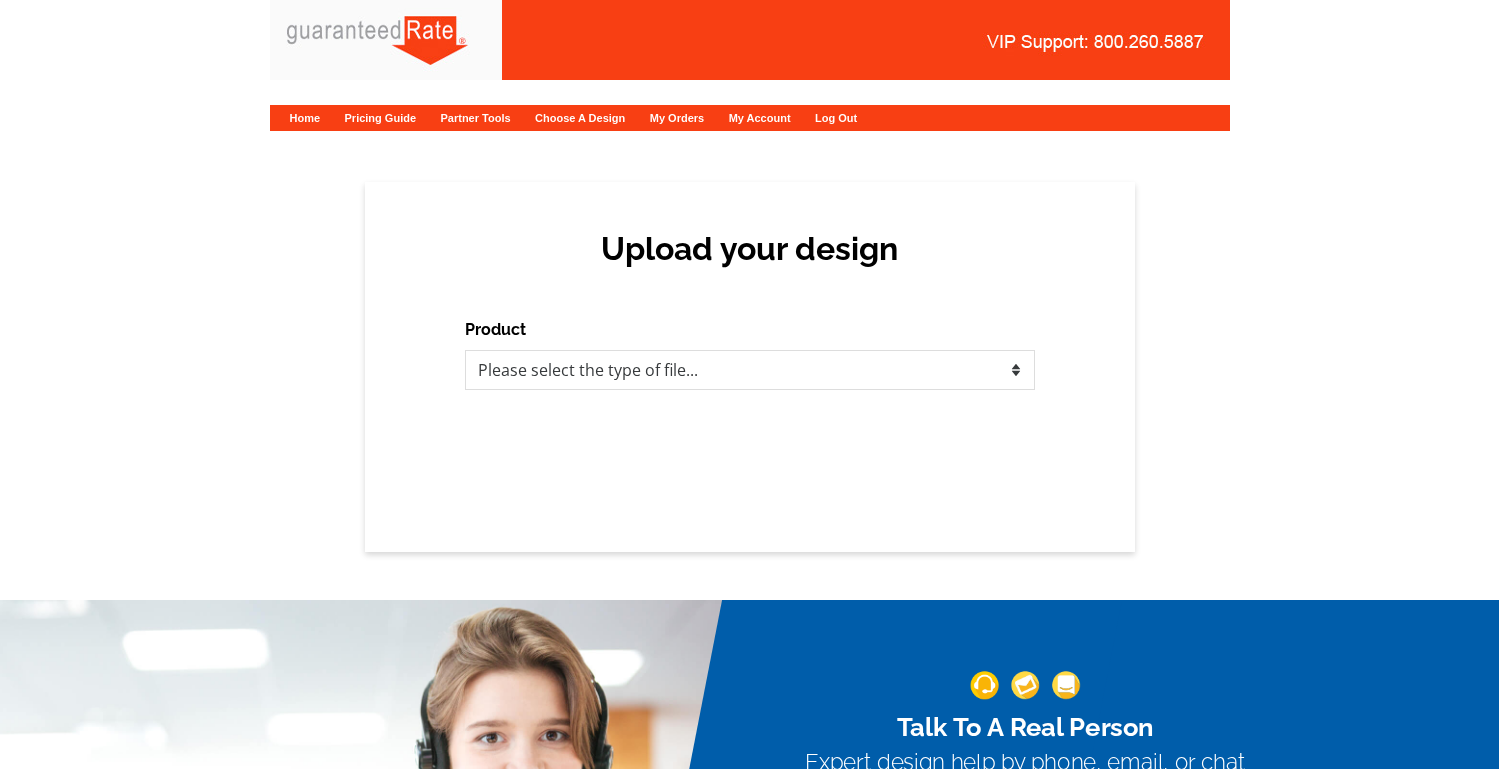scroll, scrollTop: 0, scrollLeft: 0, axis: both 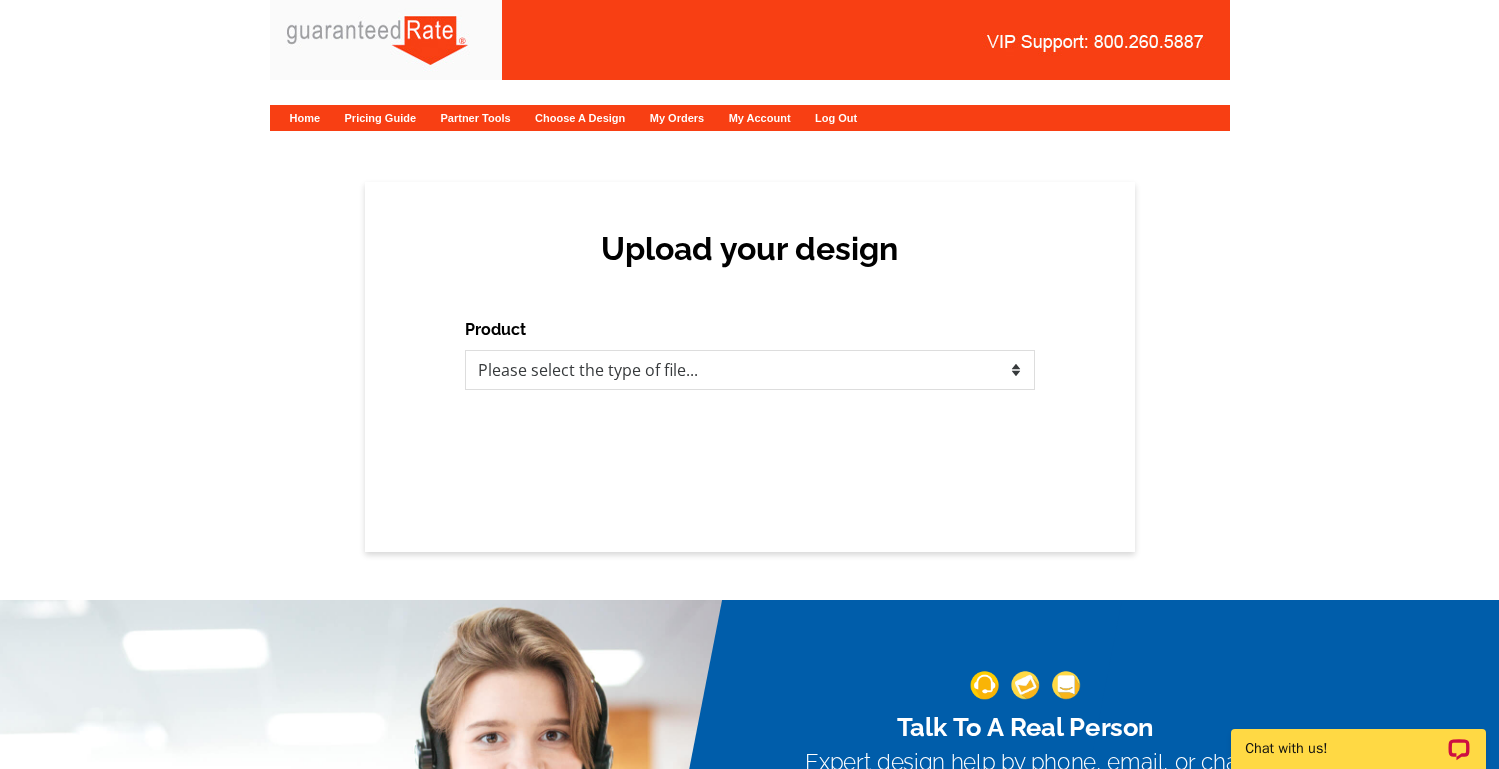 click on "Upload your design
Product
Please select the type of file...
Postcards
Calendars
Business Cards
Letters and flyers  Size Finish CHOOSE FILE" at bounding box center [750, 367] 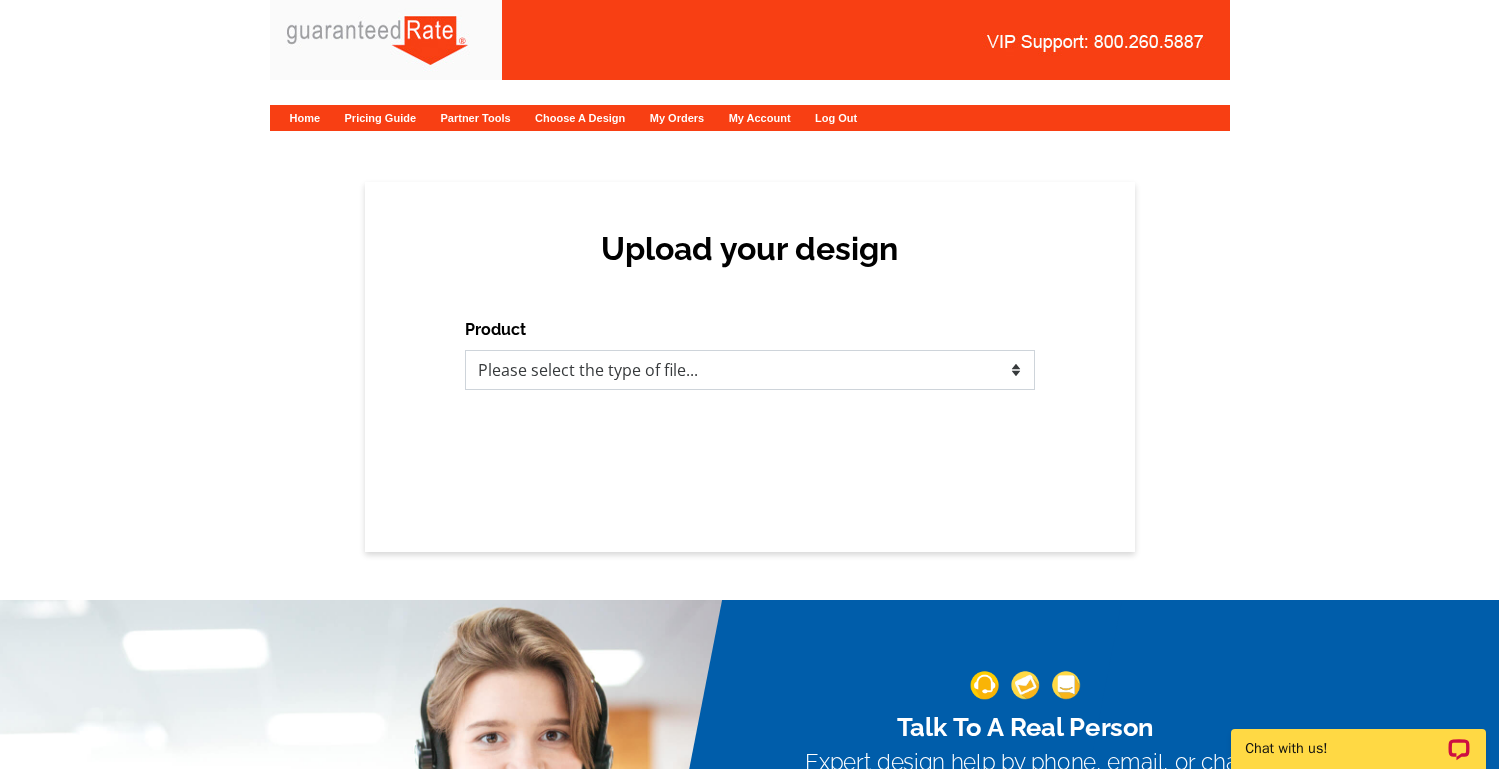 click on "Please select the type of file...
Postcards
Calendars
Business Cards
Letters and flyers
Greeting Cards" at bounding box center (750, 370) 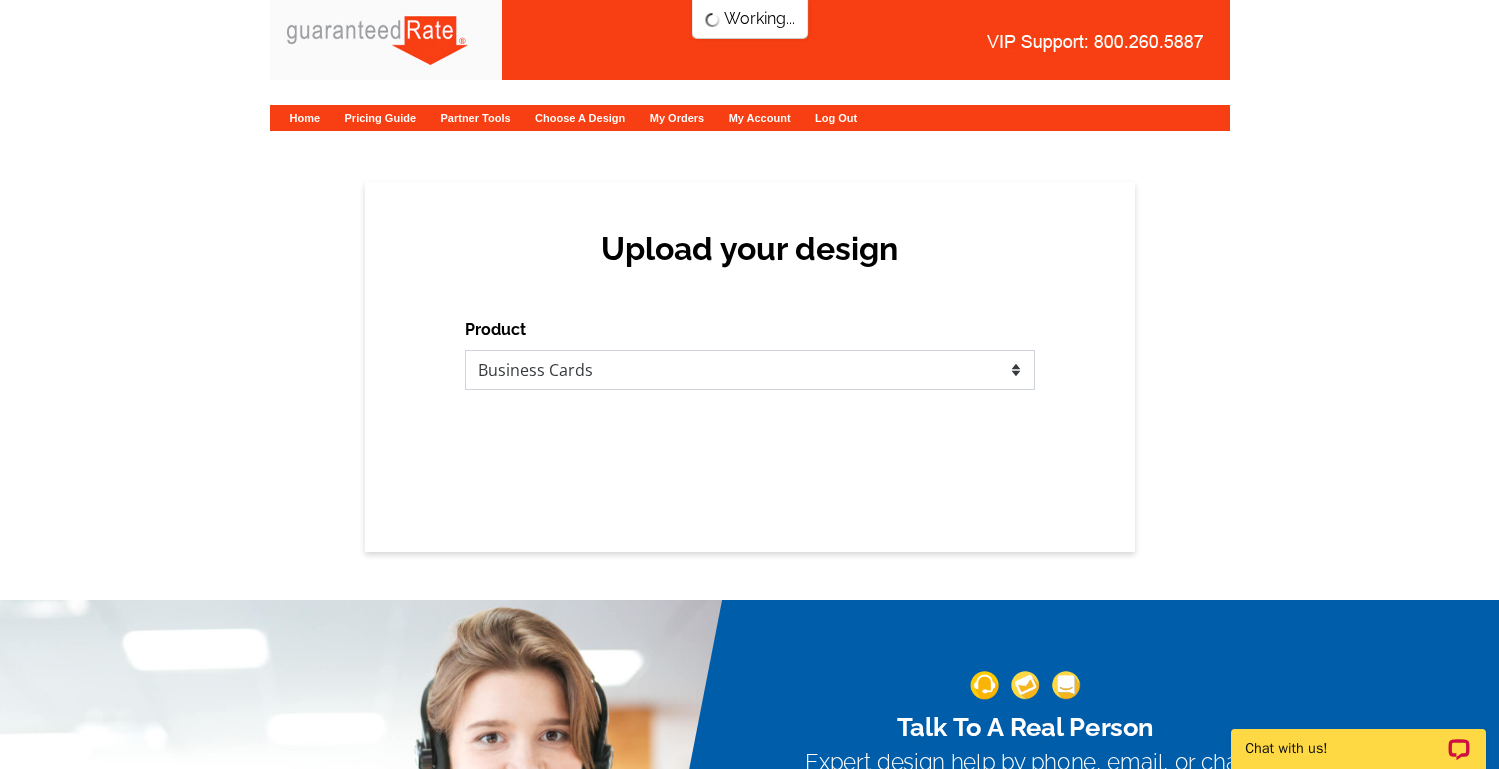 scroll, scrollTop: 0, scrollLeft: 0, axis: both 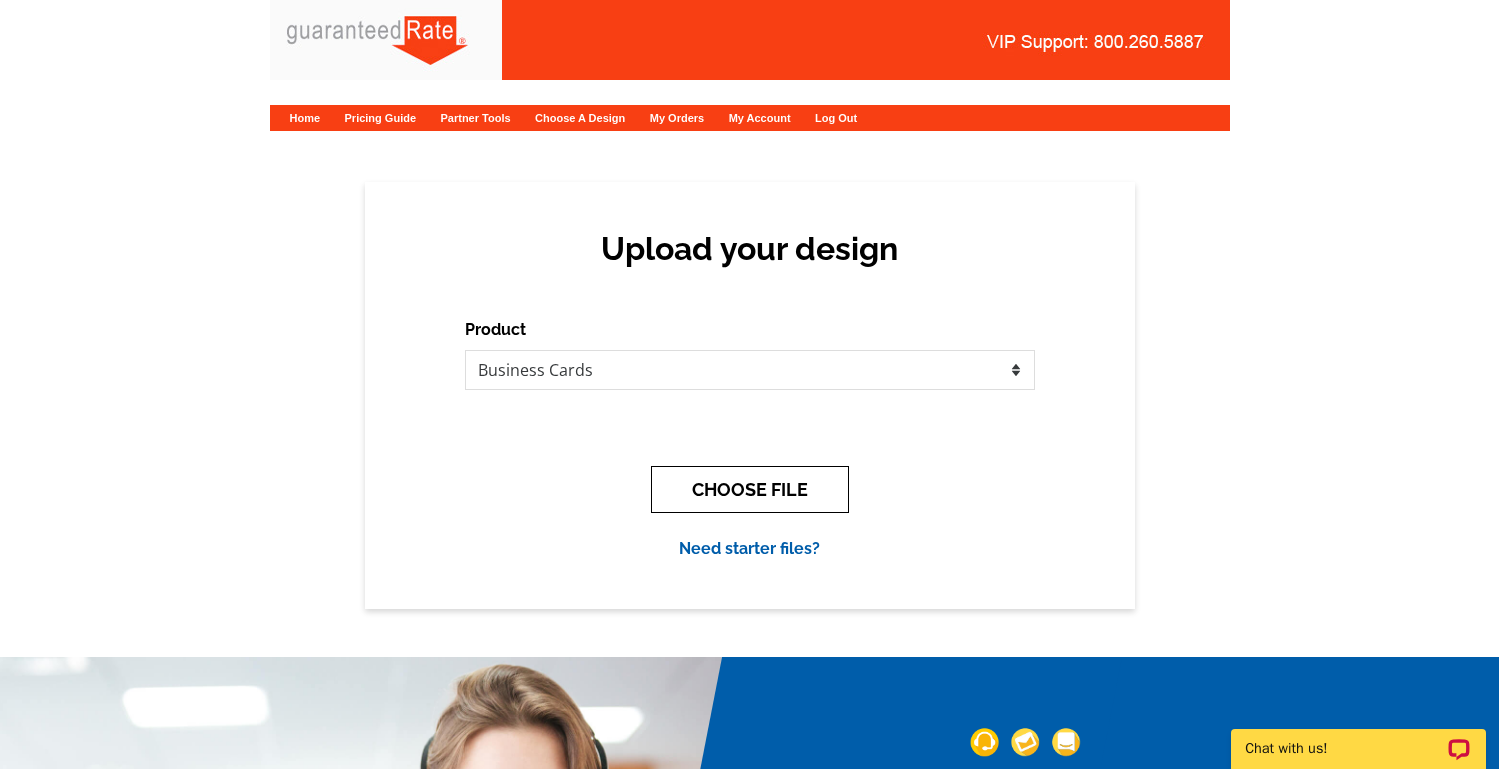click on "CHOOSE FILE" at bounding box center [750, 489] 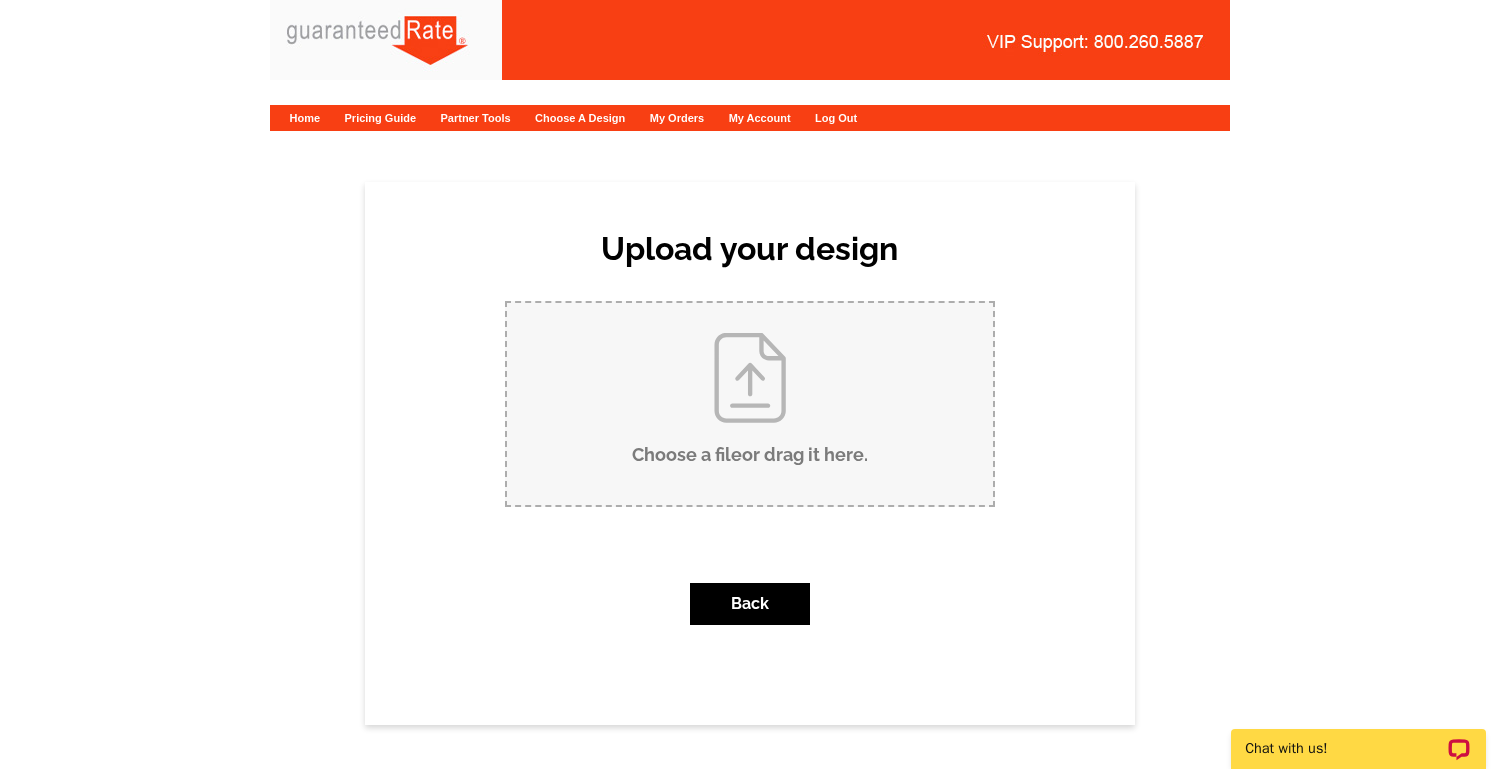 click on "Choose a file  or drag it here ." at bounding box center [750, 404] 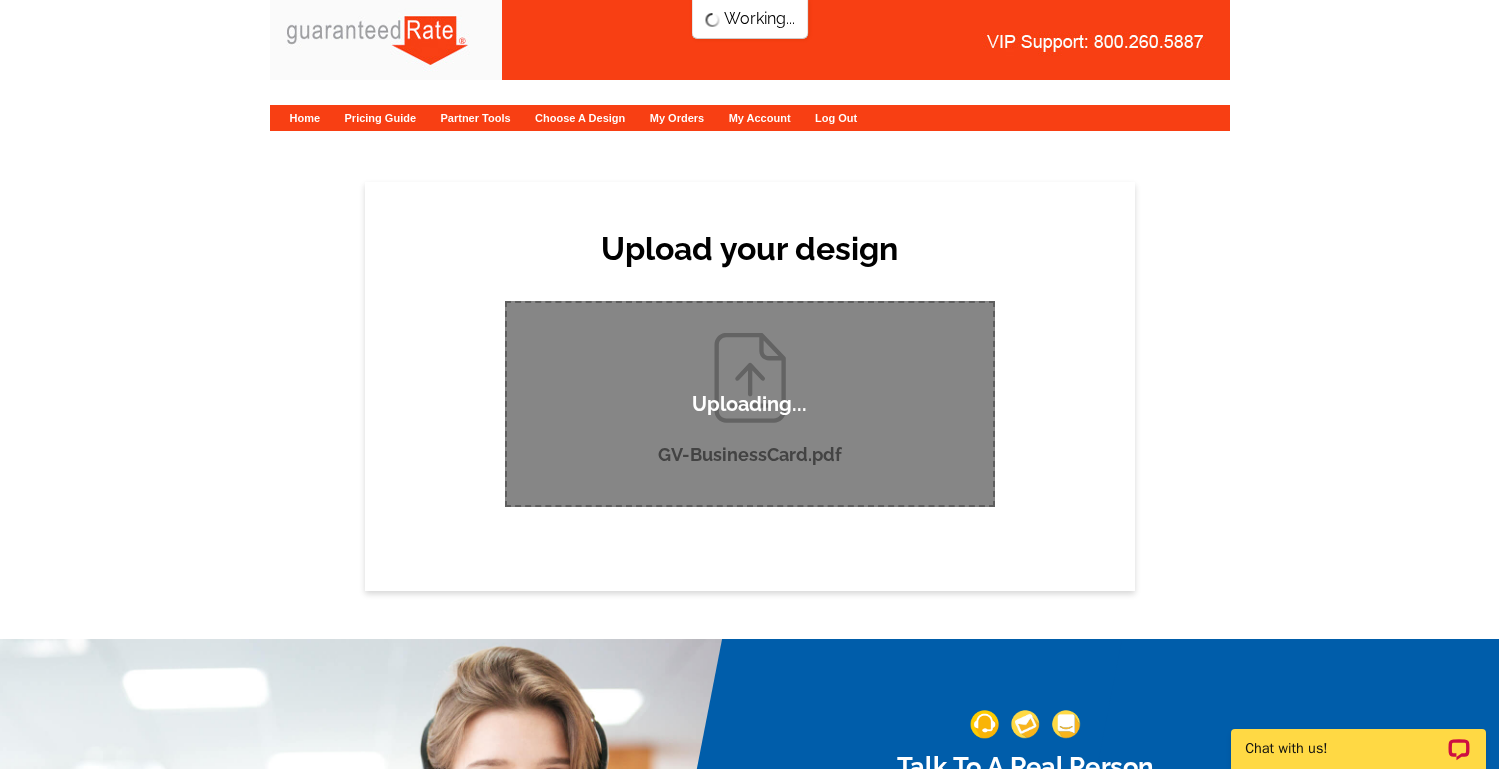 type 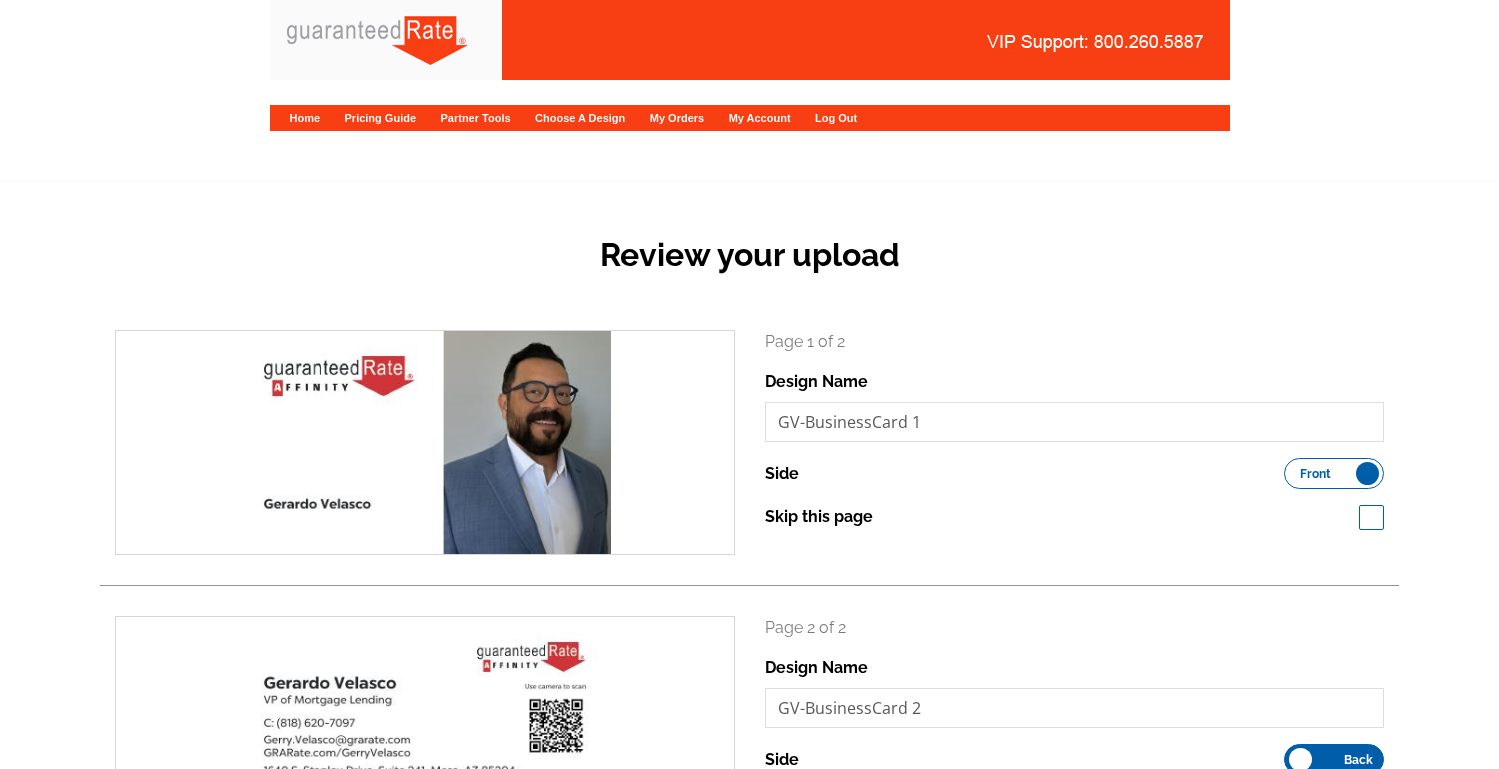 scroll, scrollTop: 0, scrollLeft: 0, axis: both 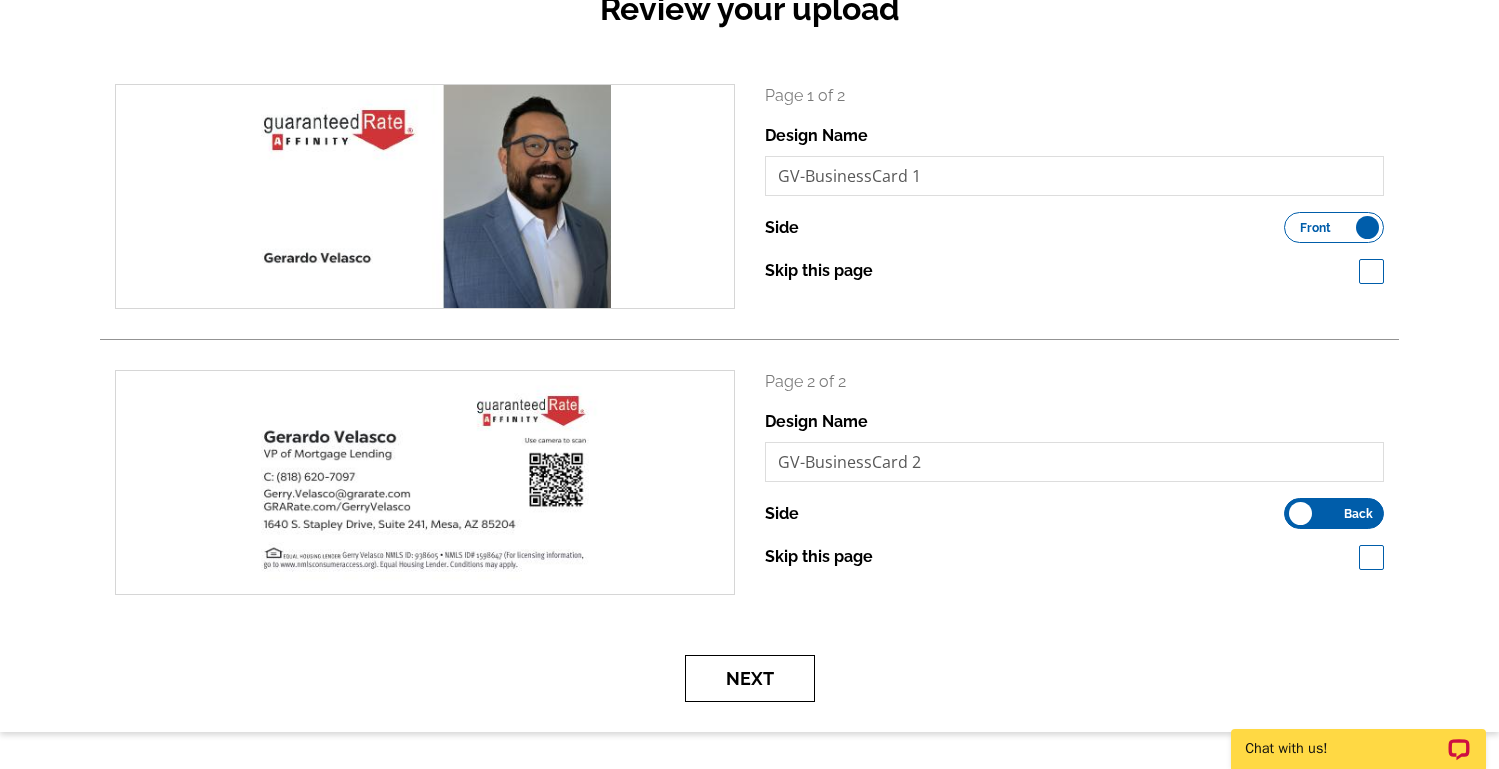 click on "Next" at bounding box center (750, 678) 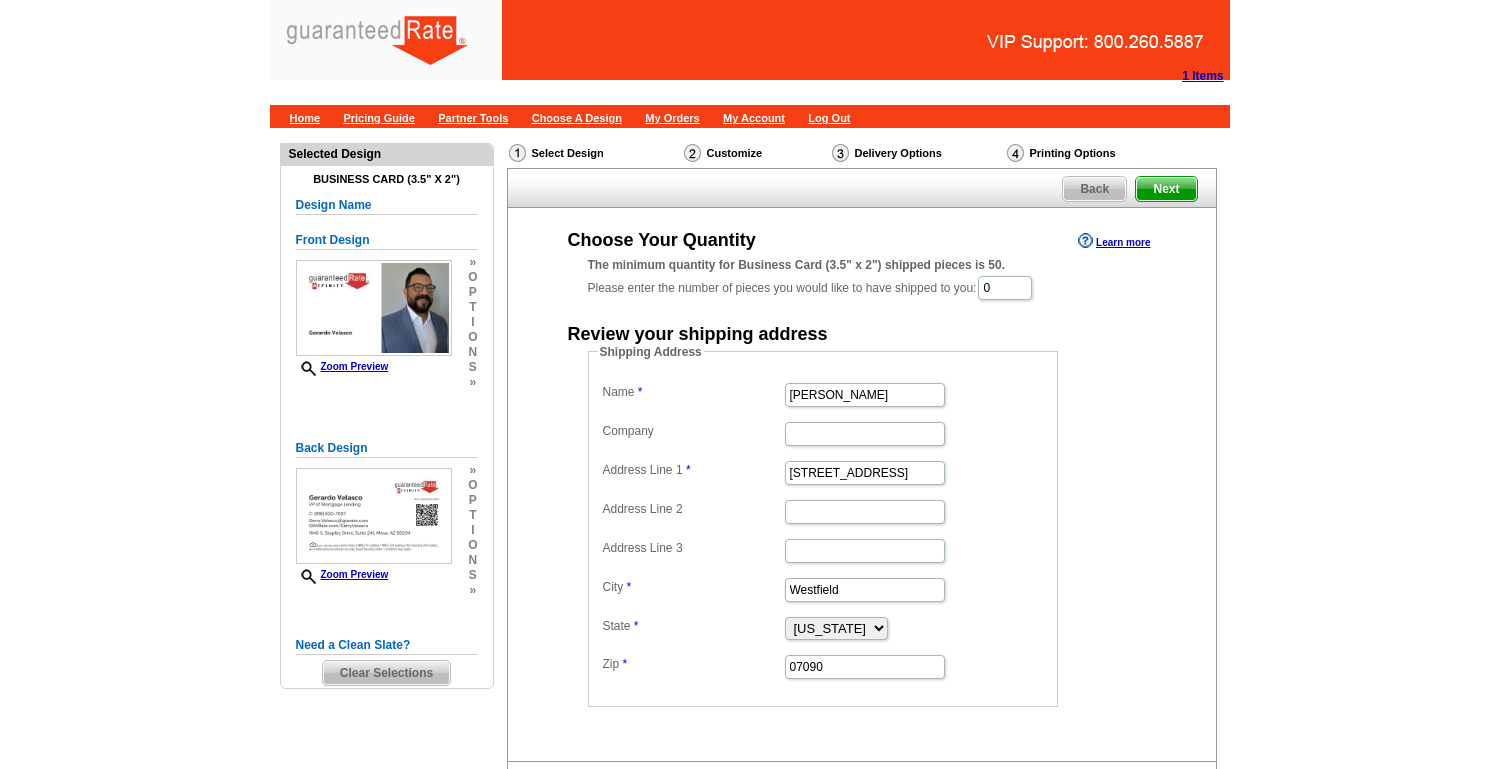 scroll, scrollTop: 0, scrollLeft: 0, axis: both 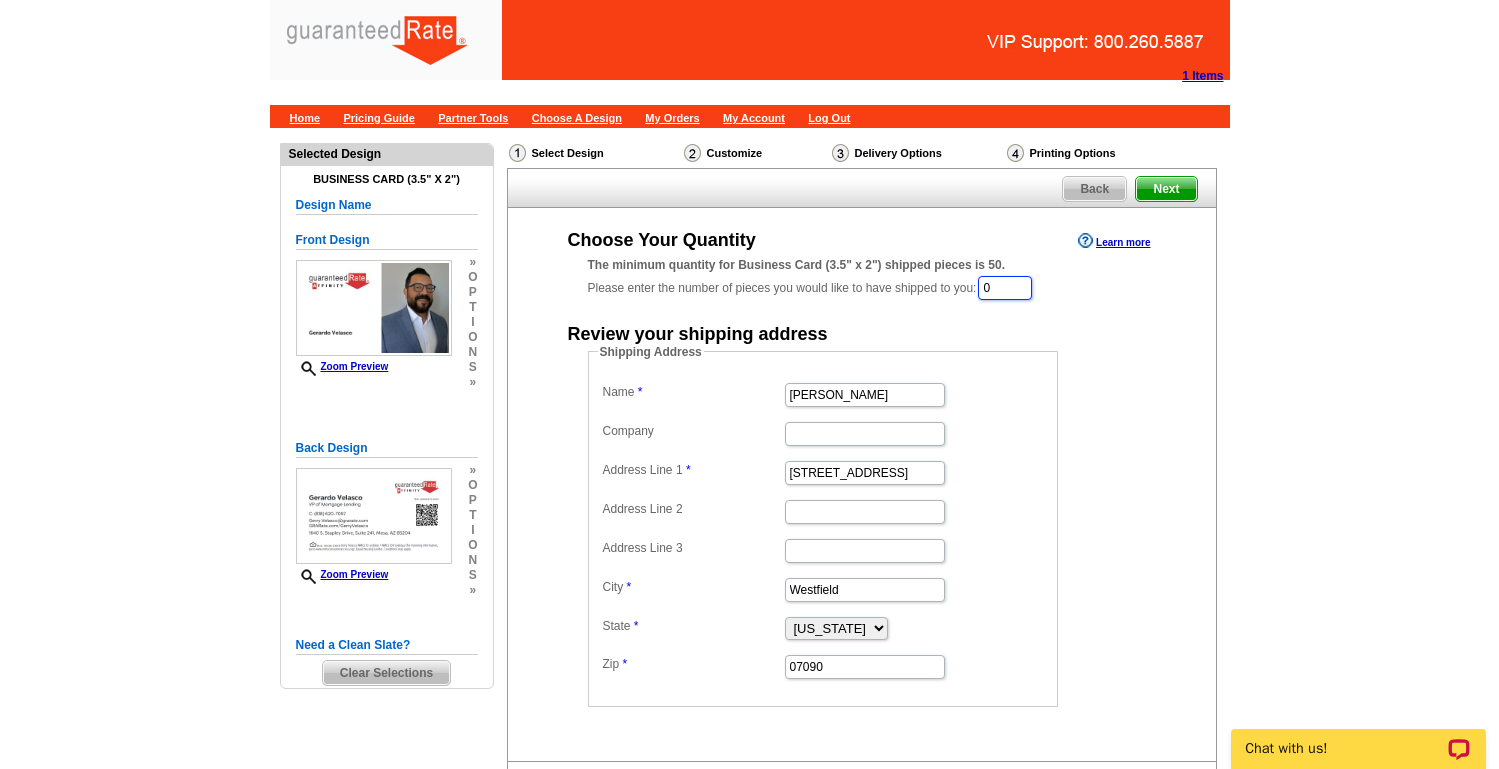 drag, startPoint x: 1009, startPoint y: 287, endPoint x: 985, endPoint y: 286, distance: 24.020824 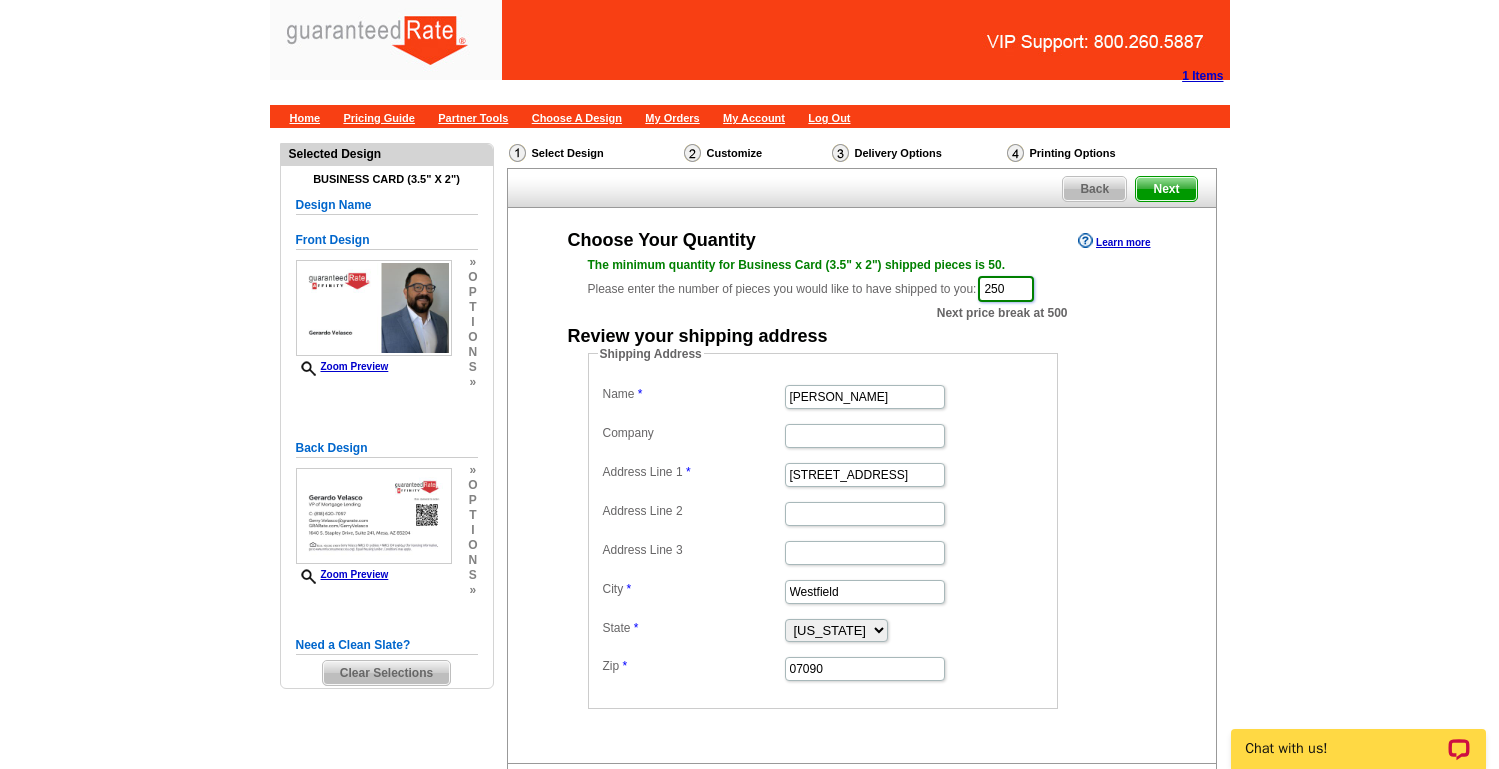 type on "250" 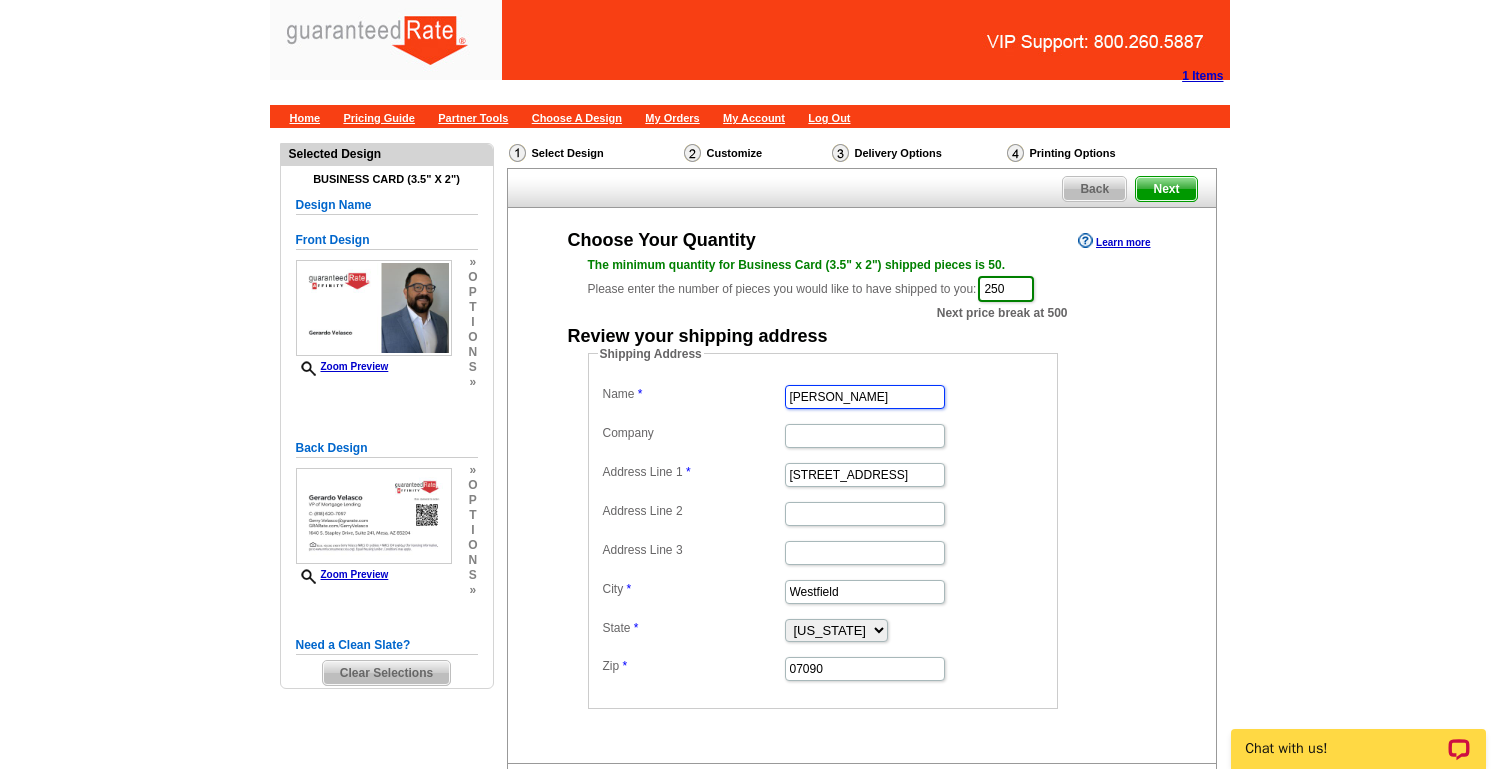 drag, startPoint x: 879, startPoint y: 391, endPoint x: 783, endPoint y: 400, distance: 96.42095 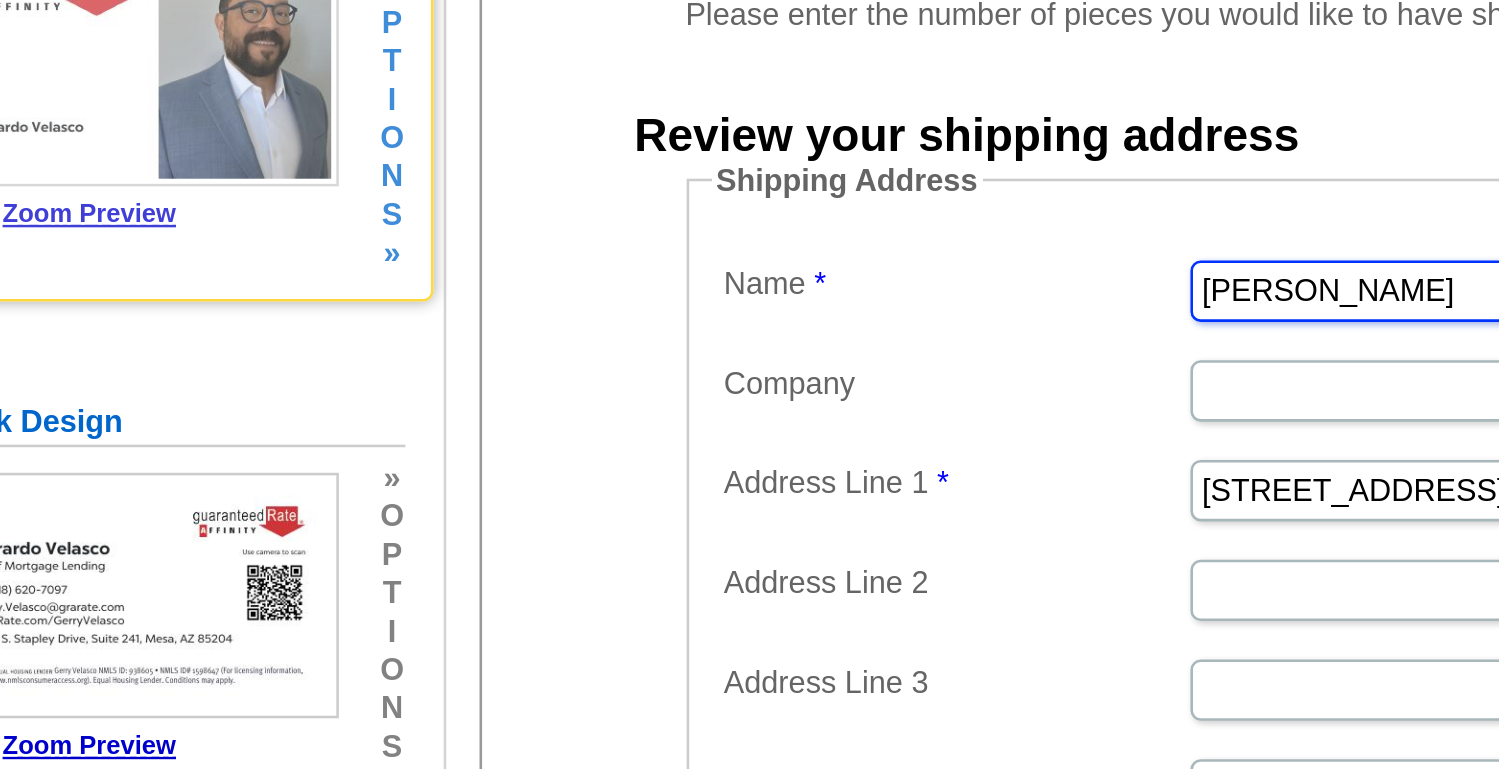 type on "Gerry  Velasco" 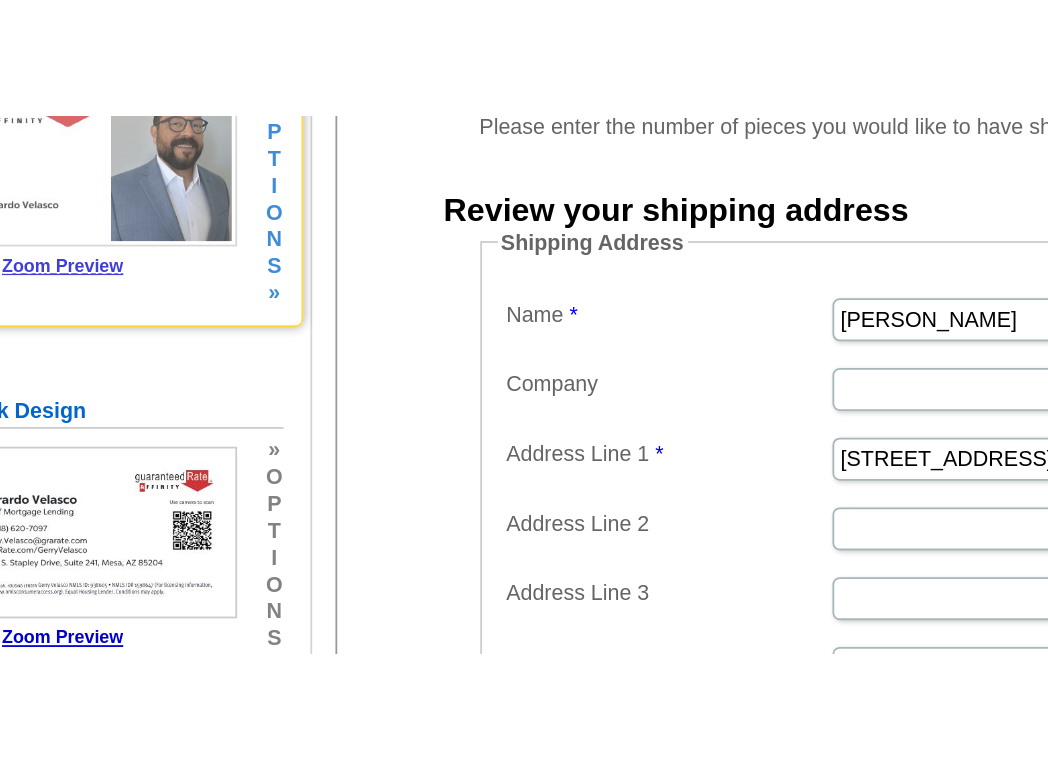 scroll, scrollTop: 0, scrollLeft: 0, axis: both 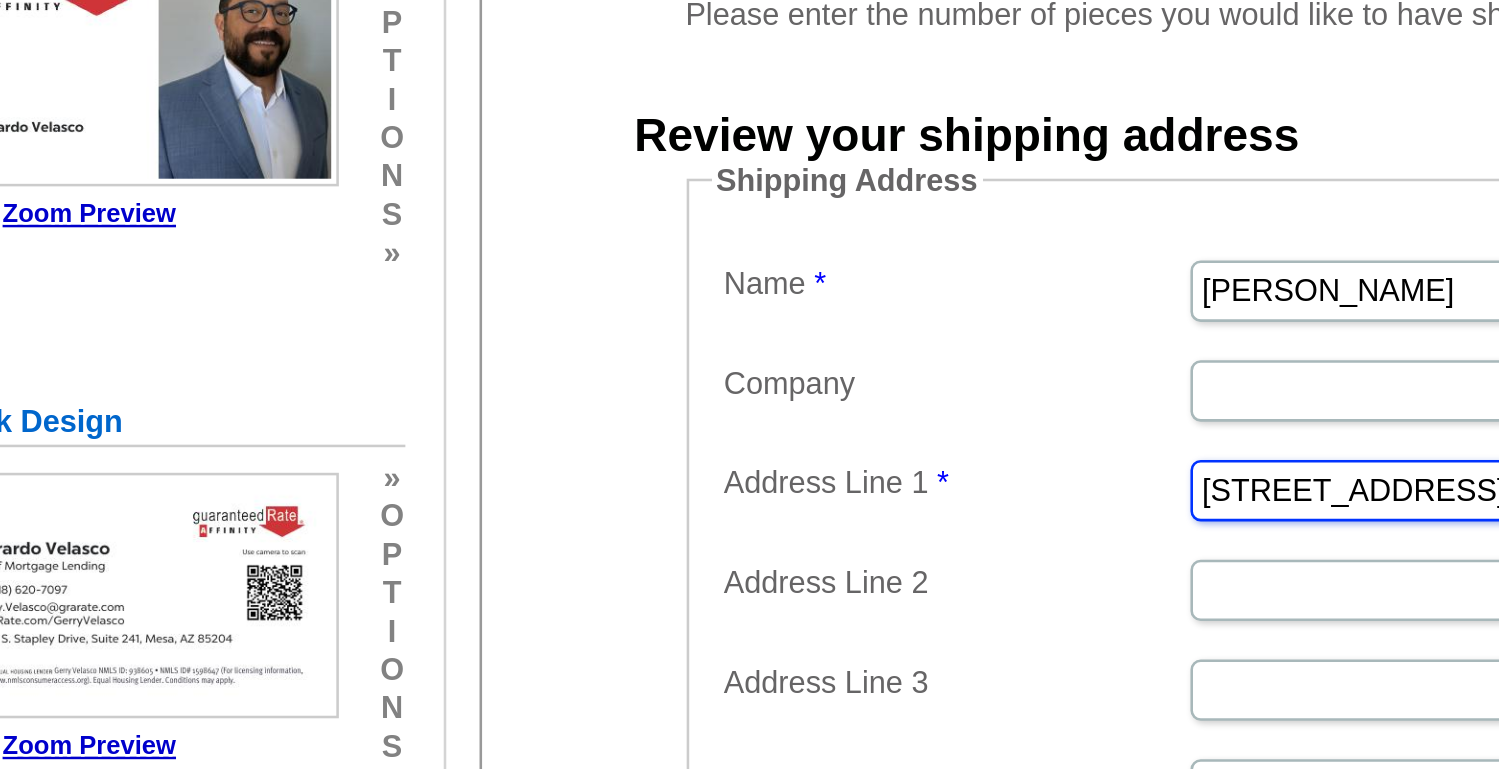 drag, startPoint x: 882, startPoint y: 471, endPoint x: 754, endPoint y: 470, distance: 128.0039 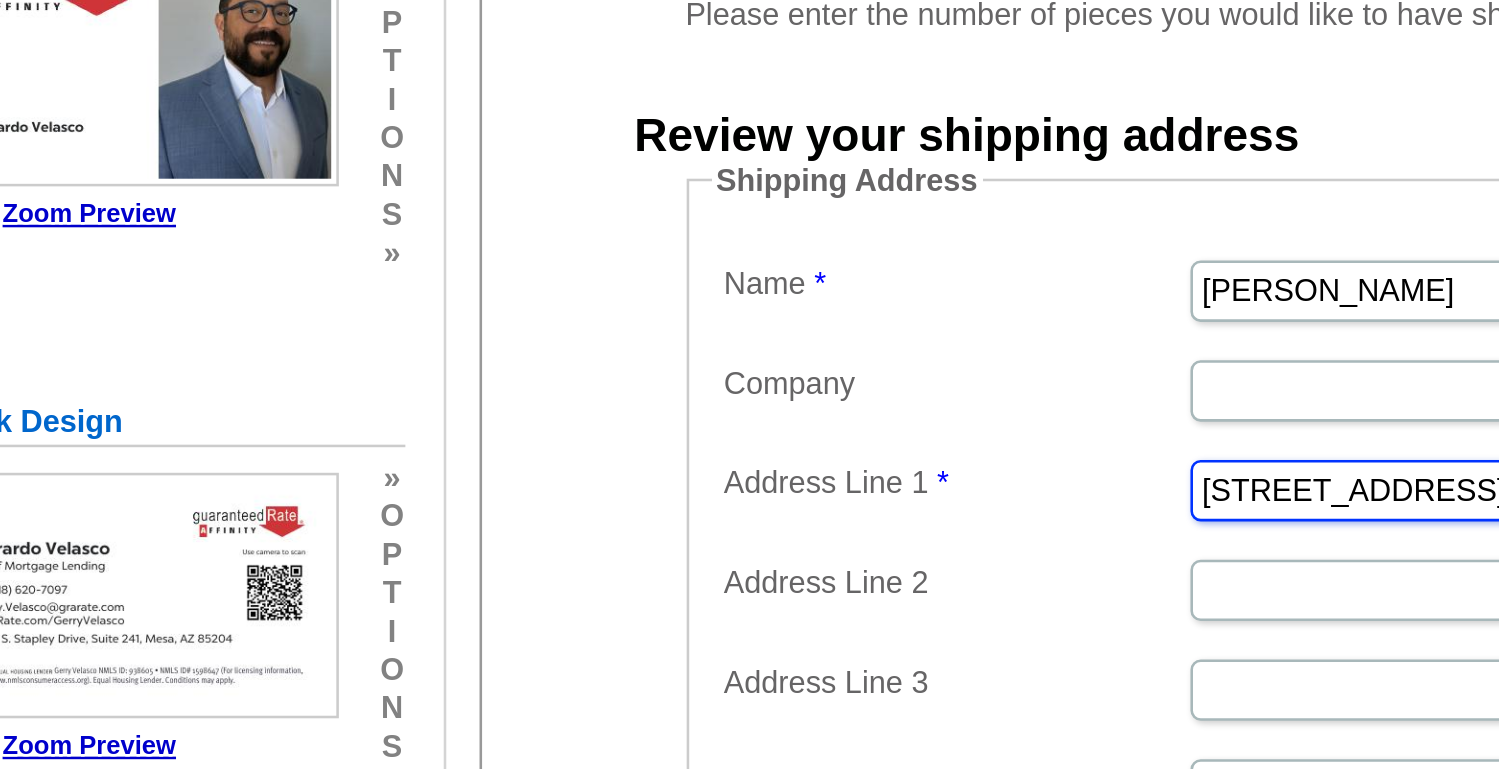 click on "Name
Gerry  Velasco
Company
Address Line 1
209 Central Ave
Address Line 2
Address Line 3
City
Westfield
State
Alabama
Alaska
Arizona
Arkansas
California
Colorado
Connecticut
District of Columbia
Delaware
Florida
Georgia
Hawaii
Idaho
Illinois
Indiana
Iowa
Kansas
Kentucky
Louisiana
Maine
Maryland
Massachusetts
Michigan
Minnesota
Mississippi
Missouri
Montana
Nebraska
Nevada
New Hampshire
New Jersey
New Mexico
New York
North Carolina
North Dakota
Ohio
Oklahoma
Oregon
Pennsylvania
Rhode Island
South Carolina
South Dakota
Tennessee
Texas
Utah
Vermont
Virginia
Washington
West Virginia
Wisconsin
Wyoming
Zip
07090" at bounding box center [823, 531] 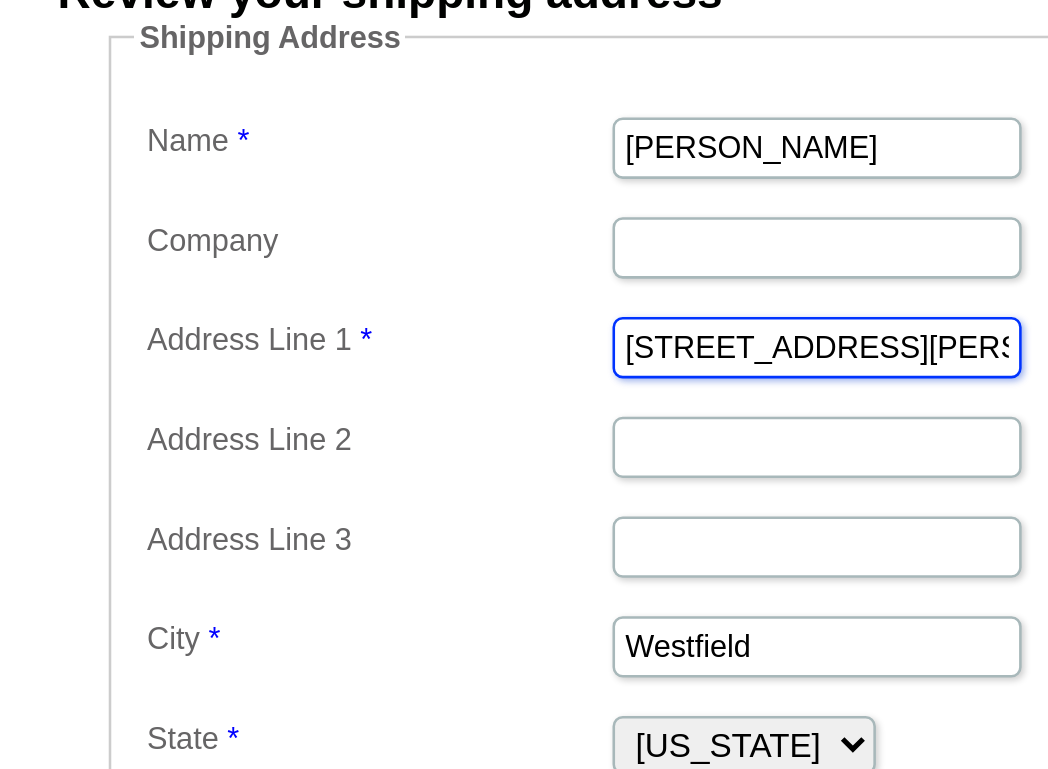 type on "[STREET_ADDRESS][PERSON_NAME]" 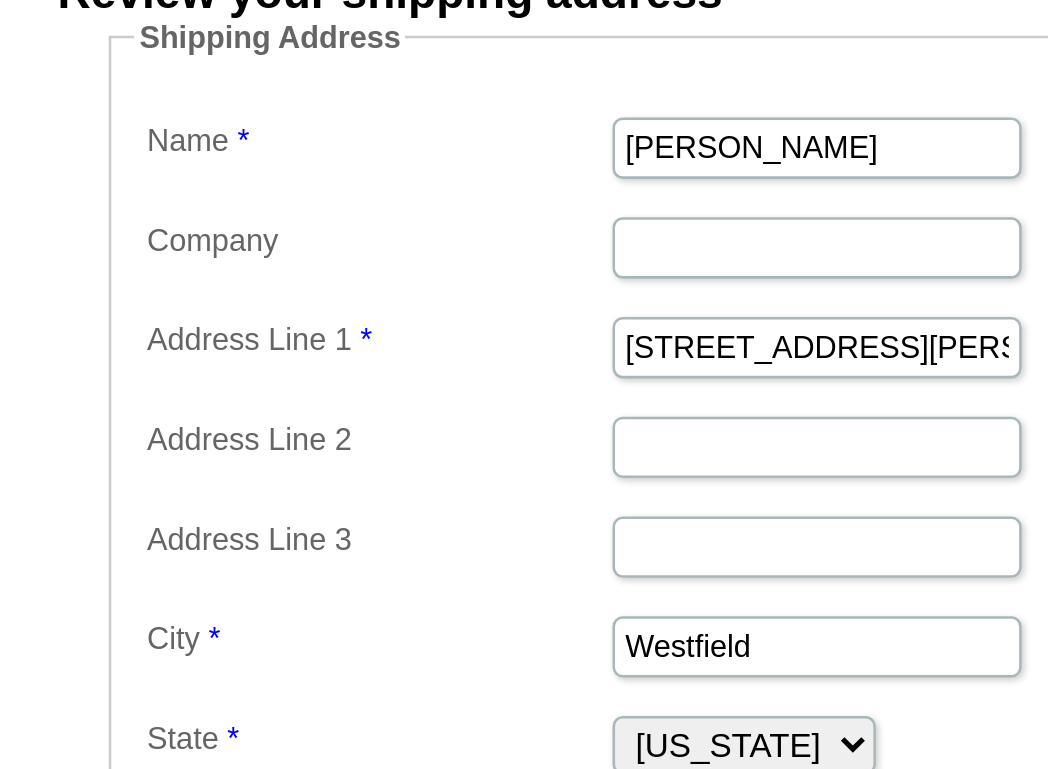 click on "Name
Gerry  Velasco
Company
Address Line 1
1640 S Stapley Drive
Address Line 2
Address Line 3
City
Westfield
State
Alabama
Alaska
Arizona
Arkansas
California
Colorado
Connecticut
District of Columbia
Delaware
Florida
Georgia
Hawaii
Idaho
Illinois
Indiana
Iowa
Kansas
Kentucky
Louisiana
Maine
Maryland
Massachusetts
Michigan
Minnesota
Mississippi
Missouri
Montana
Nebraska
Nevada
New Hampshire
New Jersey
New Mexico
New York
North Carolina
North Dakota
Ohio
Oklahoma
Oregon
Pennsylvania
Rhode Island
South Carolina
South Dakota
Tennessee
Texas
Utah
Vermont
Virginia
Washington
West Virginia
Wisconsin
Wyoming
Zip
07090" at bounding box center (597, 531) 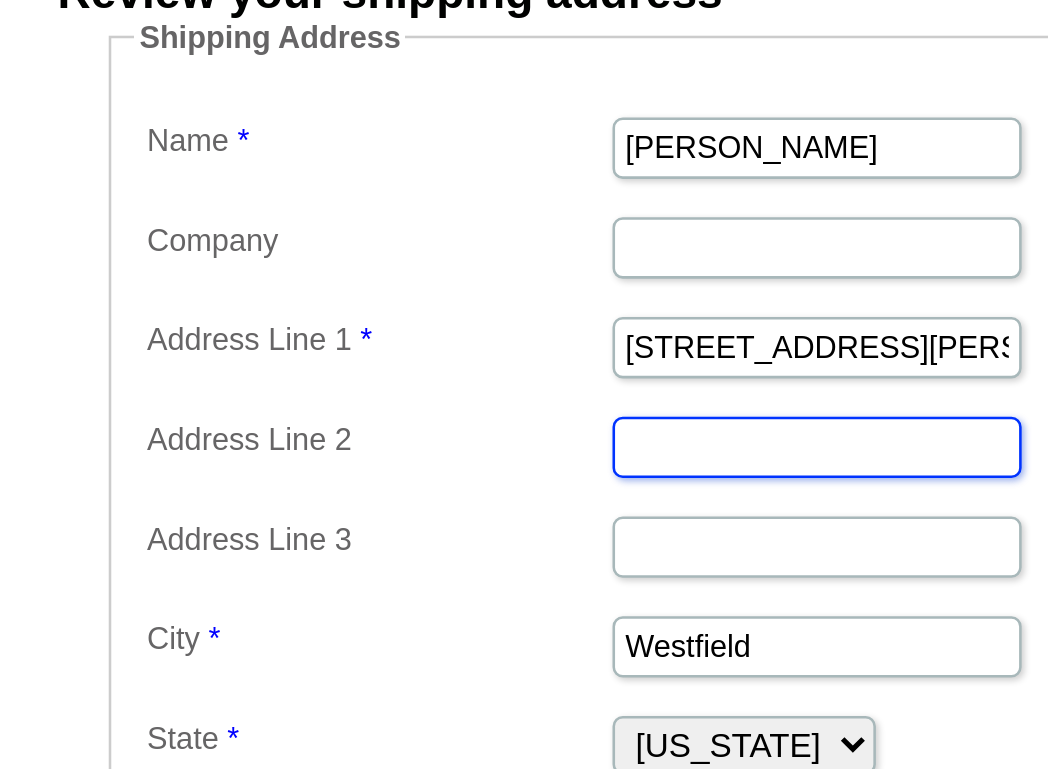click on "Address Line 2" at bounding box center [639, 514] 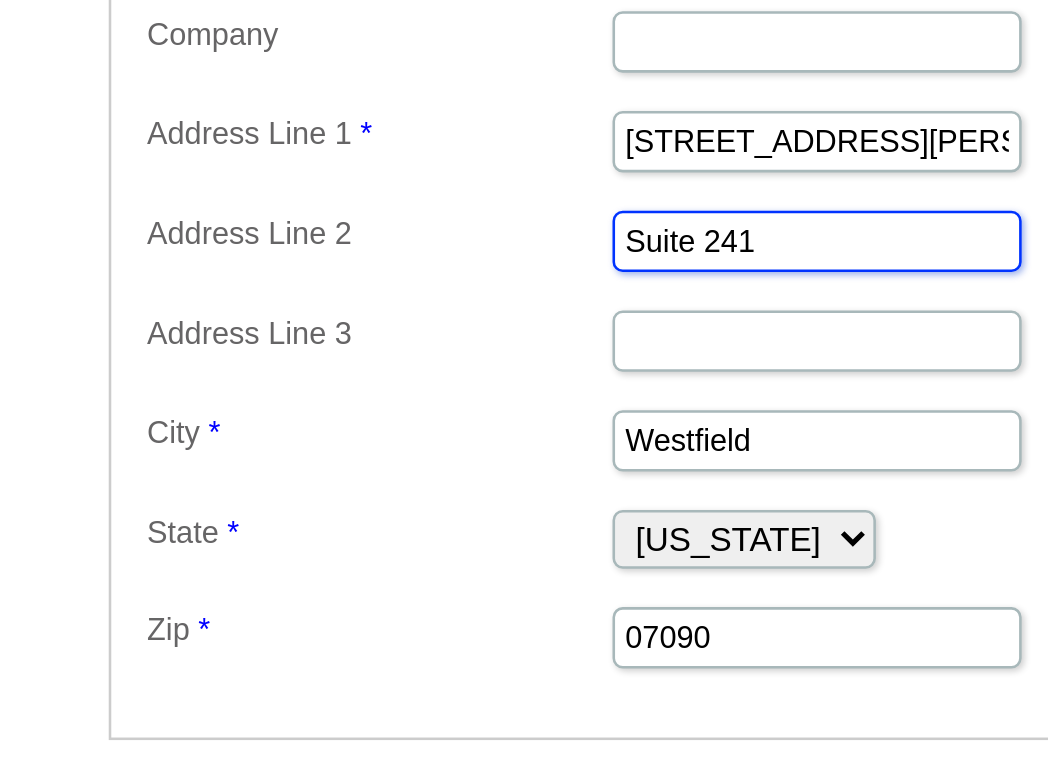 type on "Suite 241" 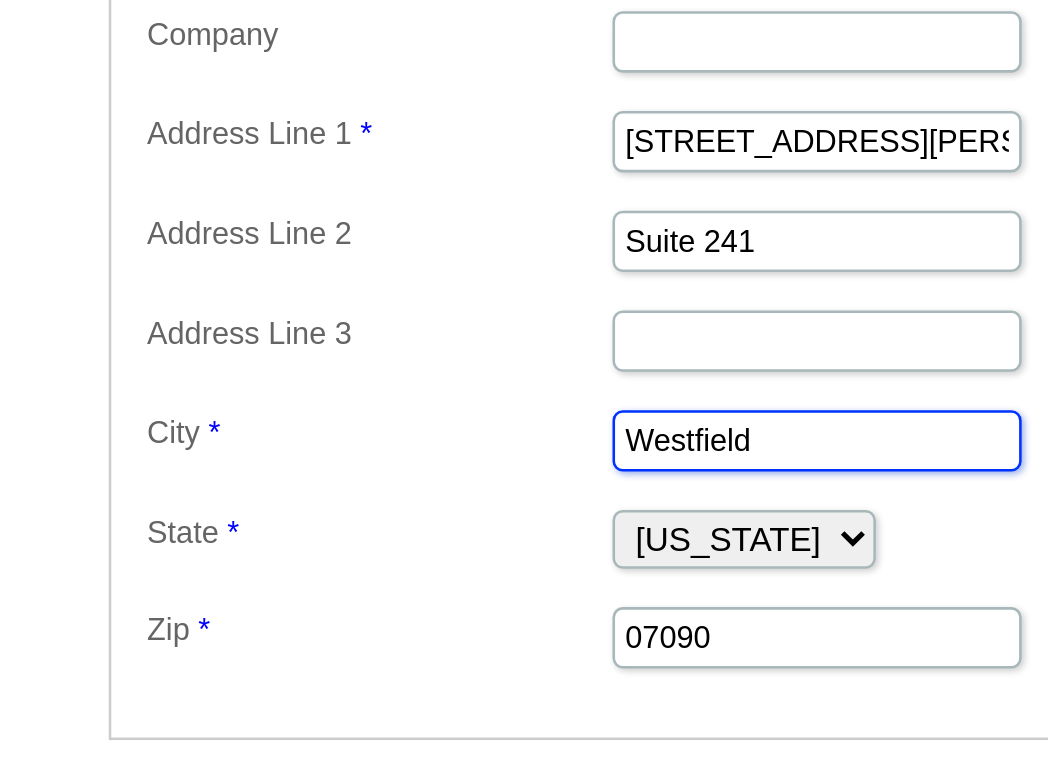 drag, startPoint x: 617, startPoint y: 593, endPoint x: 554, endPoint y: 591, distance: 63.03174 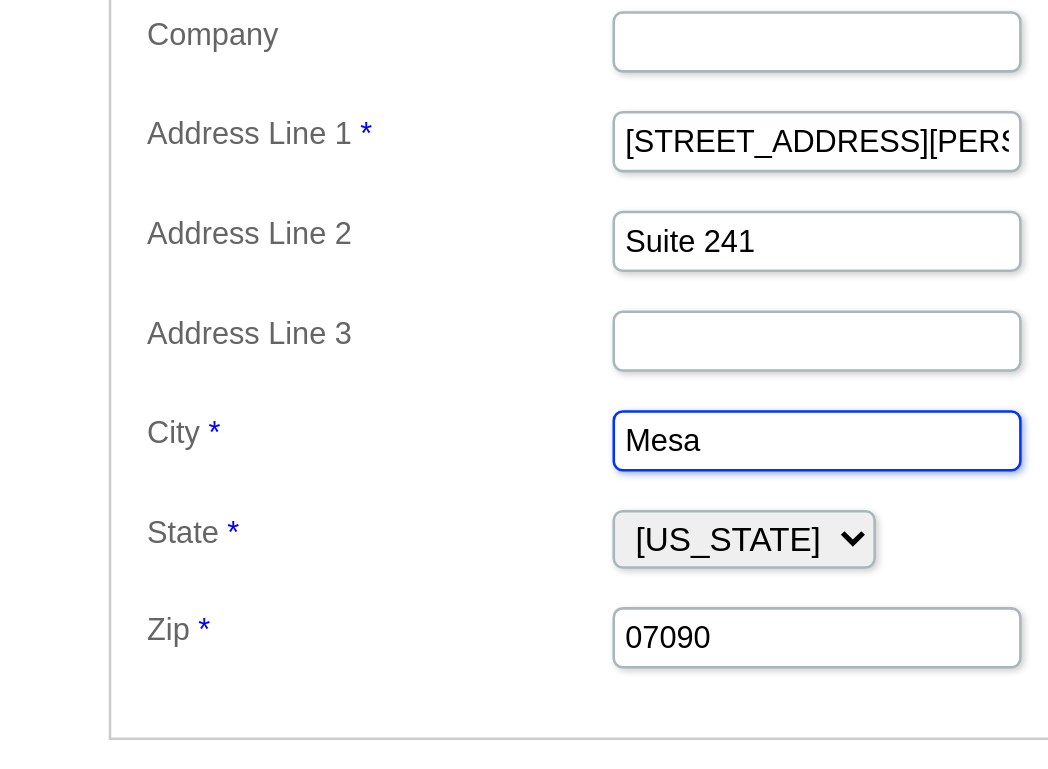 type on "Mesa" 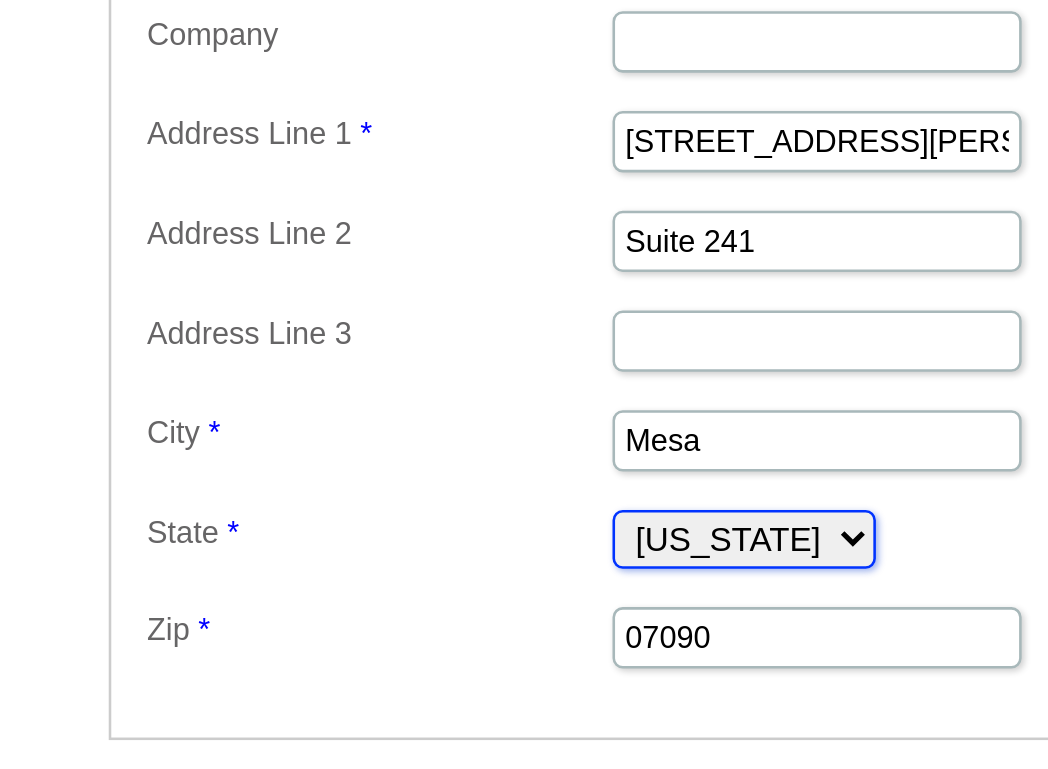 click on "Alabama
Alaska
Arizona
Arkansas
California
Colorado
Connecticut
District of Columbia
Delaware
Florida
Georgia
Hawaii
Idaho
Illinois
Indiana
Iowa
Kansas
Kentucky
Louisiana
Maine
Maryland
Massachusetts
Michigan
Minnesota
Mississippi
Missouri
Montana
Nebraska
Nevada
New Hampshire
New Jersey
New Mexico
New York
North Carolina
North Dakota
Ohio
Oklahoma
Oregon
Pennsylvania
Rhode Island
South Carolina
South Dakota
Tennessee
Texas
Utah
Vermont
Virginia
Washington
West Virginia
Wisconsin
Wyoming" at bounding box center (610, 630) 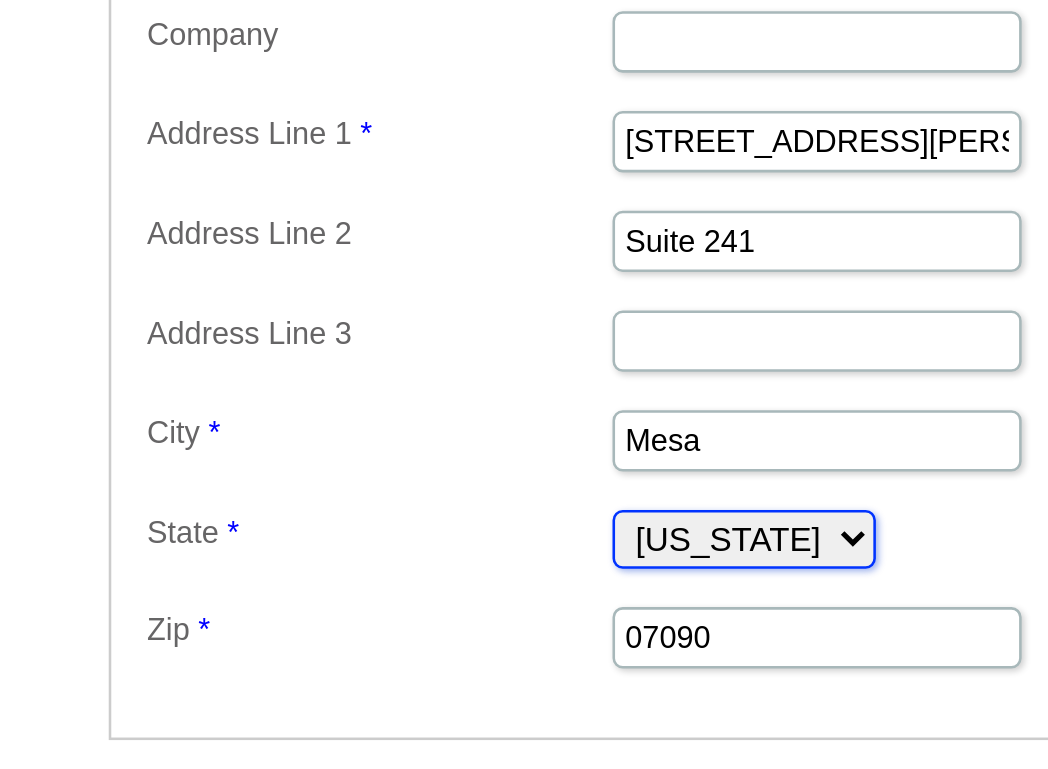 select on "AZ" 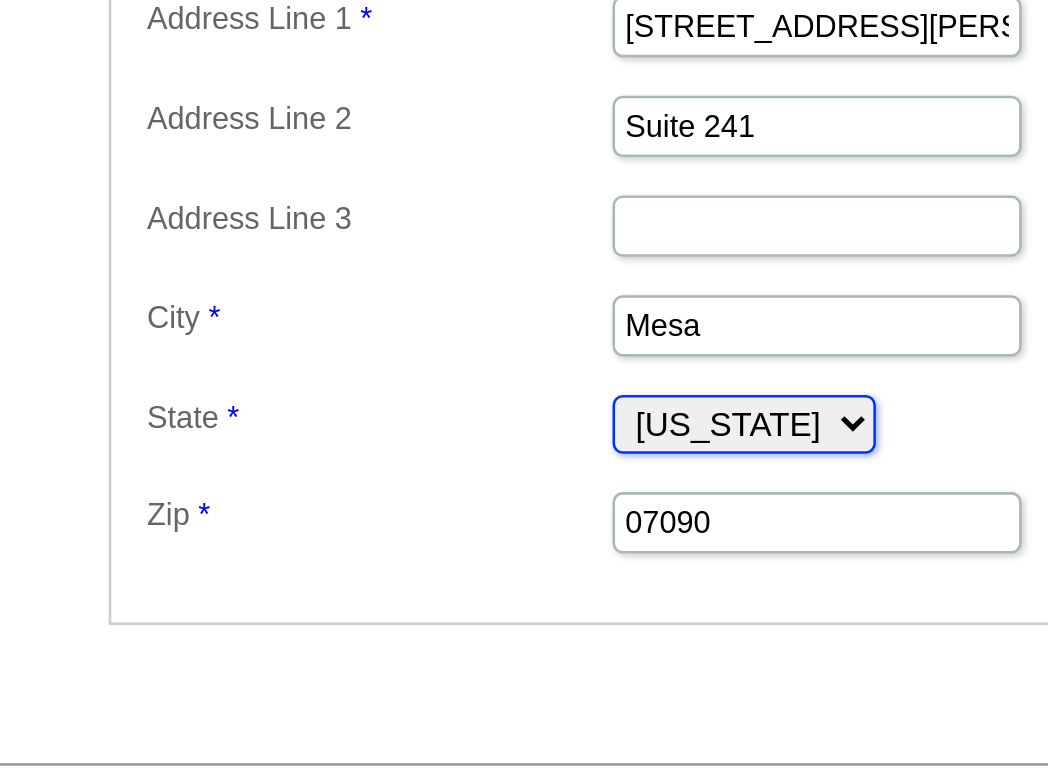 scroll, scrollTop: 1, scrollLeft: 0, axis: vertical 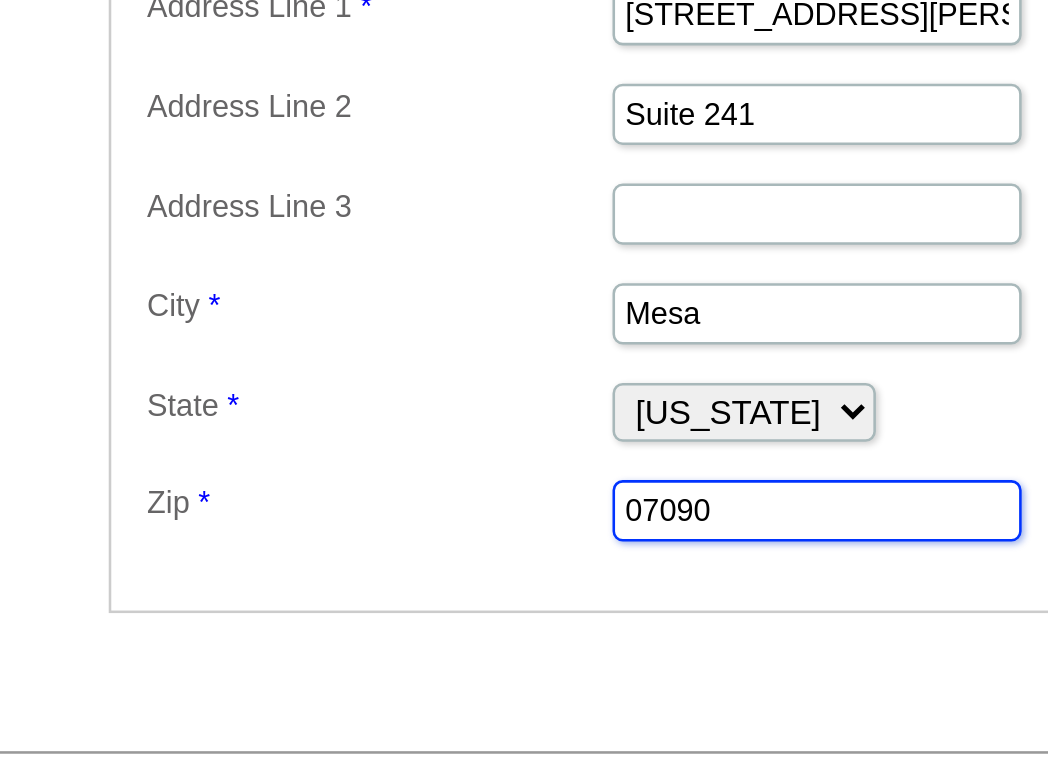 drag, startPoint x: 621, startPoint y: 672, endPoint x: 561, endPoint y: 670, distance: 60.033325 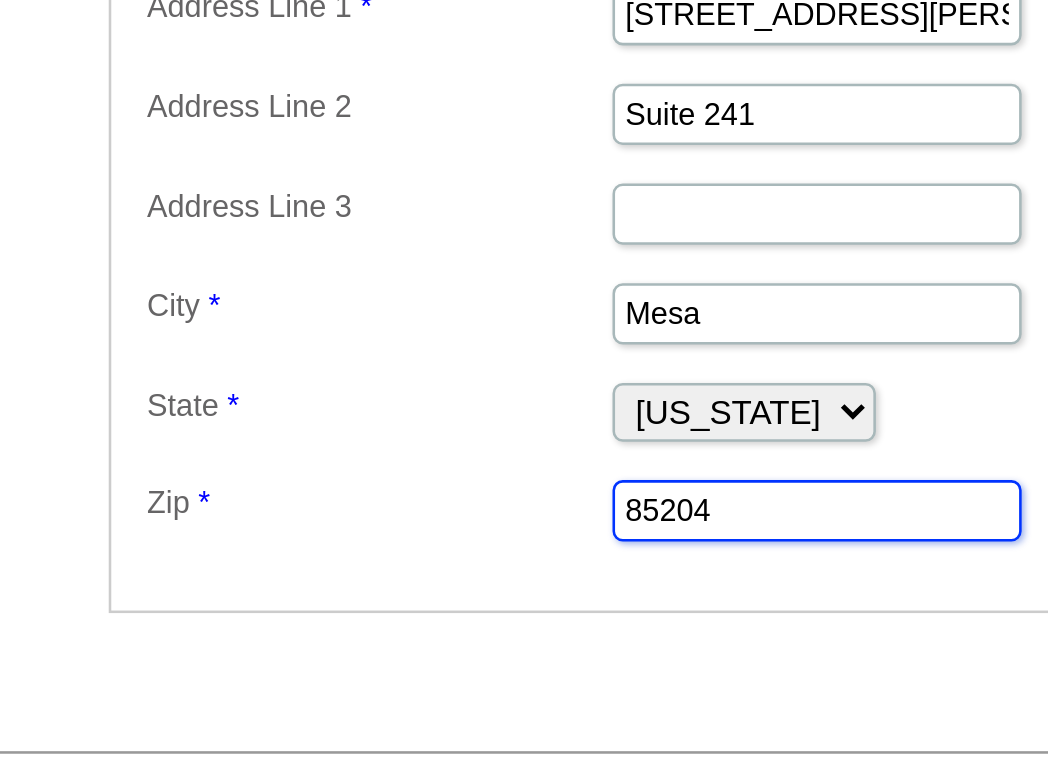 type on "85204" 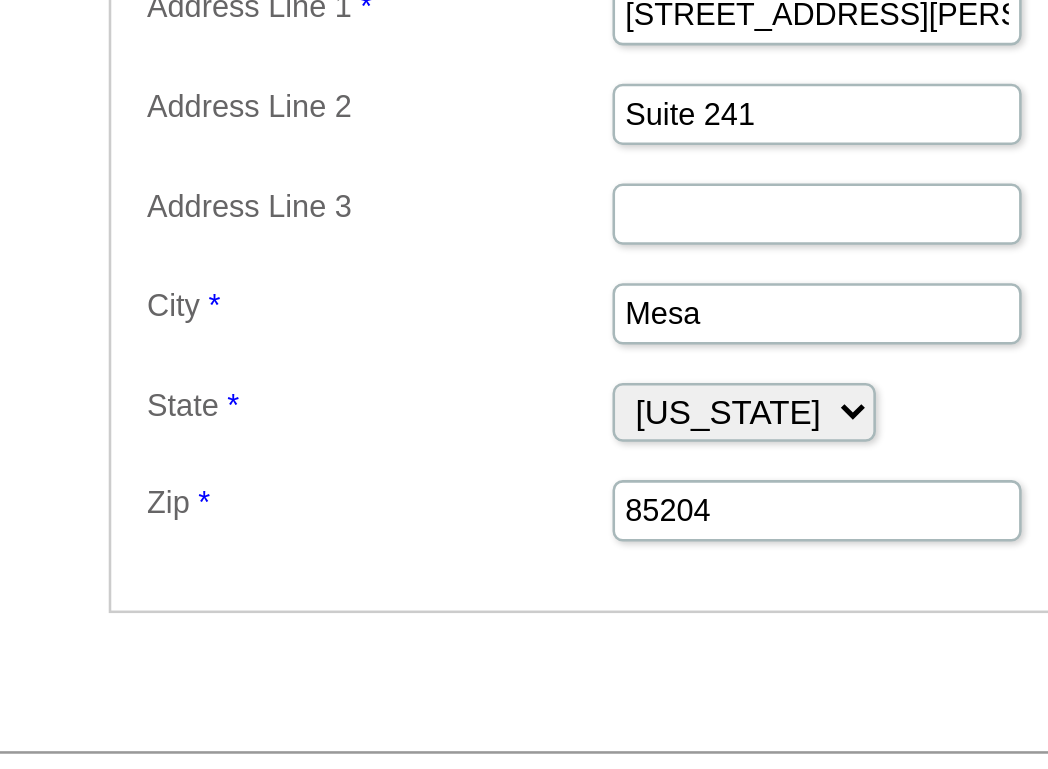 click on "Shipping Address
Name
Gerry  Velasco
Company
Address Line 1
1640 S Stapley Drive
Address Line 2
Suite 241
Address Line 3
City
Mesa
State
Alabama
Alaska
Arizona
Arkansas
California
Colorado
Connecticut
District of Columbia
Delaware
Florida
Georgia
Hawaii
Idaho
Illinois
Indiana
Iowa
Kansas
Kentucky
Louisiana
Maine
Maryland
Massachusetts
Michigan
Minnesota
Mississippi
Missouri
Montana
Nebraska
Nevada
New Hampshire
New Jersey
New Mexico
New York
North Carolina
North Dakota
Ohio
Oklahoma
Oregon
Pennsylvania
Rhode Island
South Carolina
South Dakota
Tennessee
Texas
Utah
Vermont
Virginia
Washington
West Virginia
Wisconsin
Wyoming
Zip
85204" at bounding box center [597, 526] 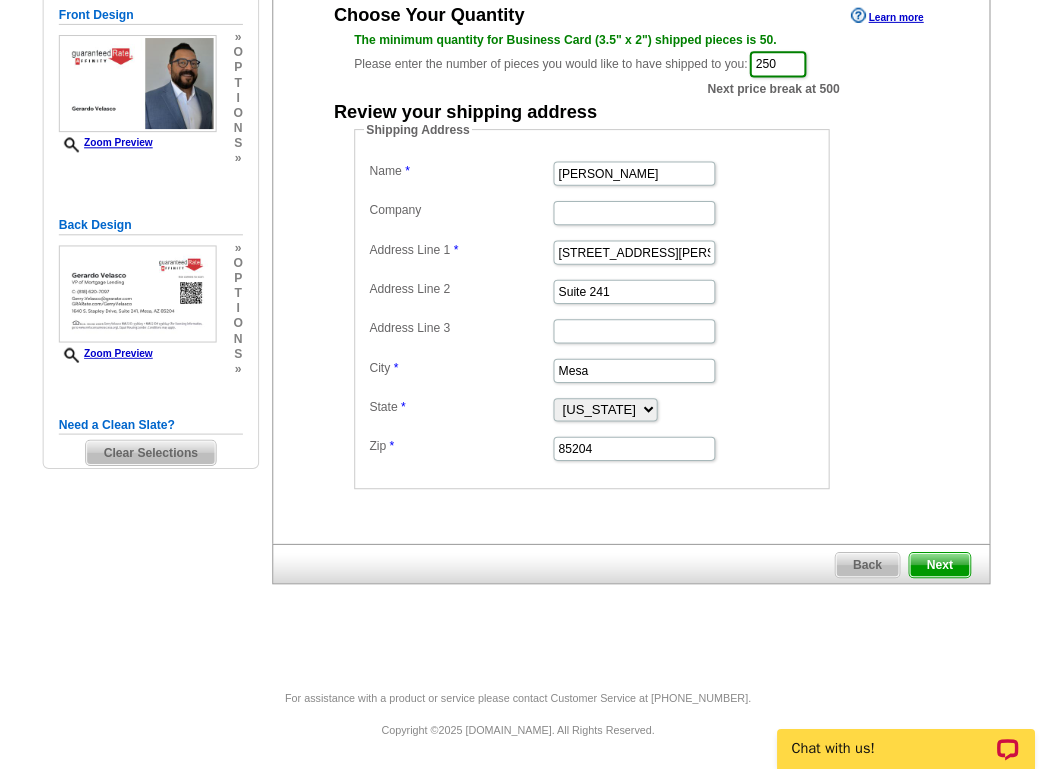 scroll, scrollTop: 217, scrollLeft: 0, axis: vertical 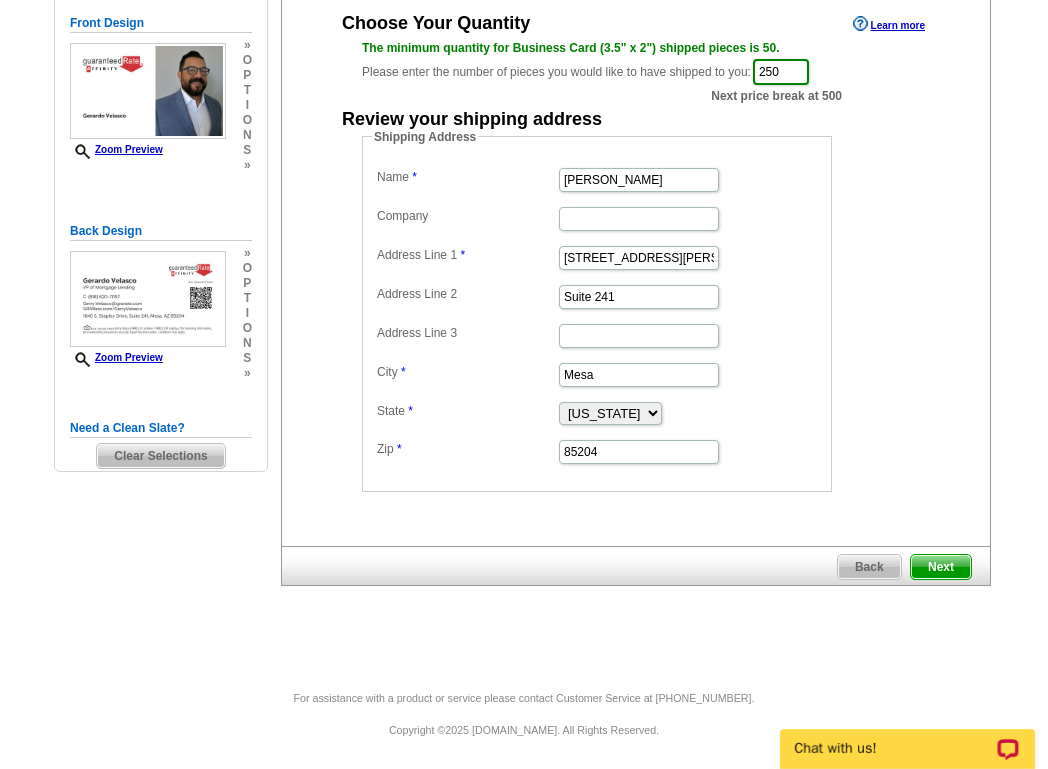 click on "Next" at bounding box center (941, 567) 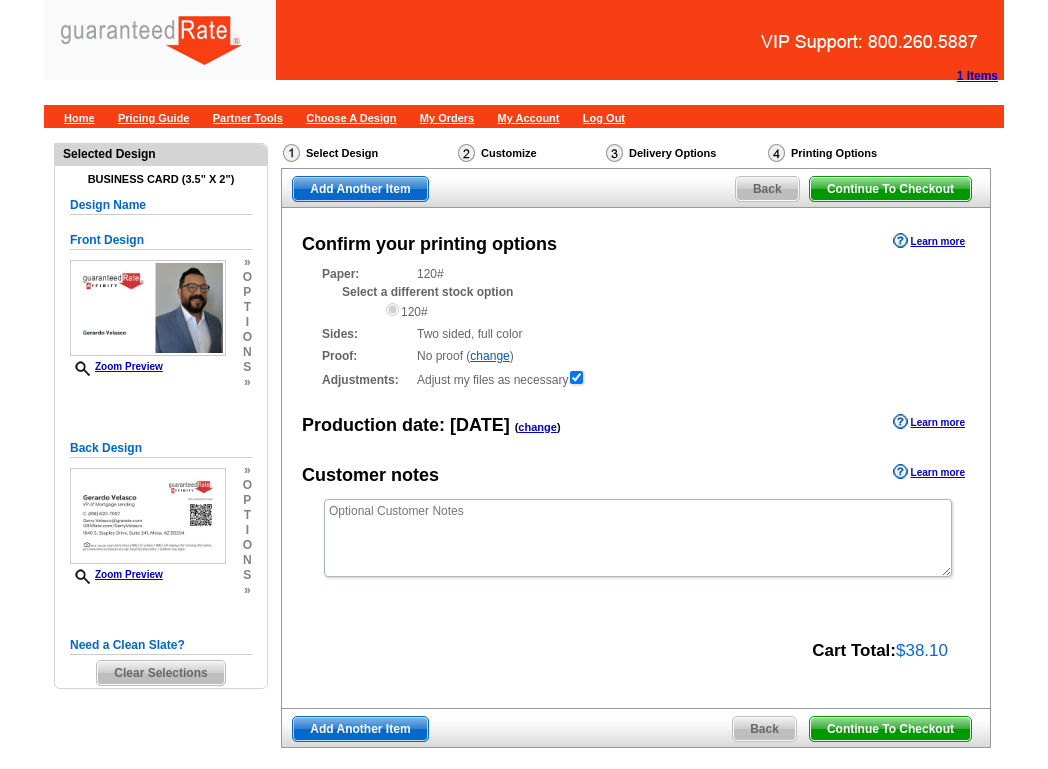 scroll, scrollTop: 0, scrollLeft: 0, axis: both 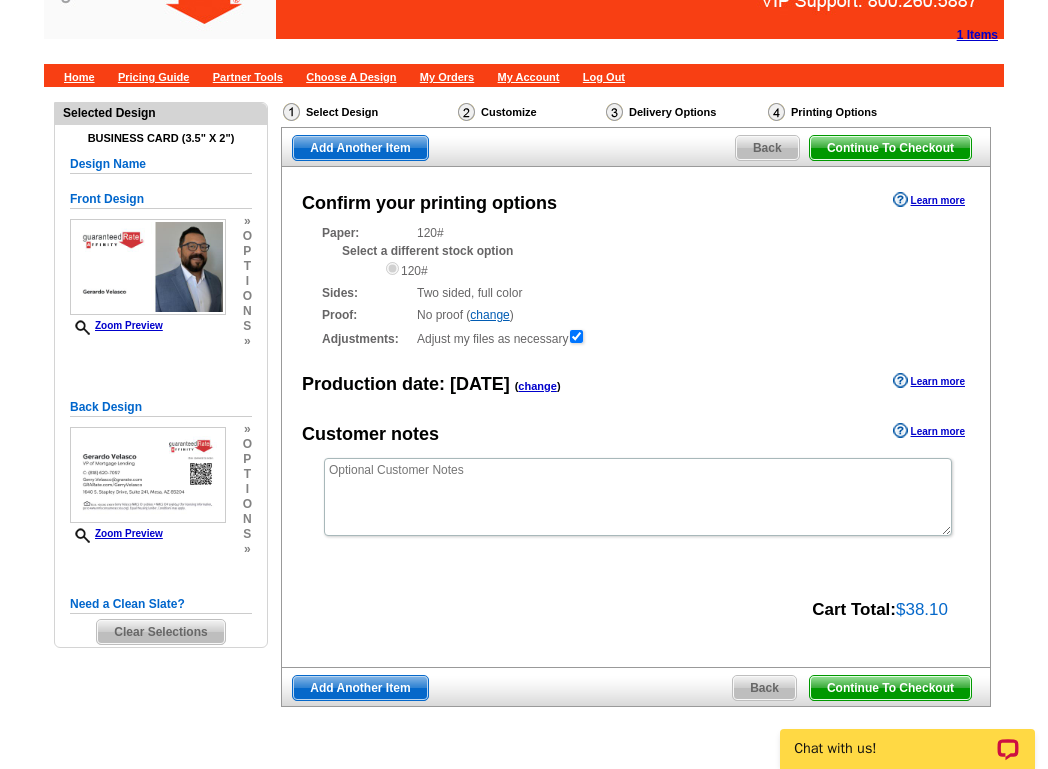 click on "Continue To Checkout" at bounding box center [890, 688] 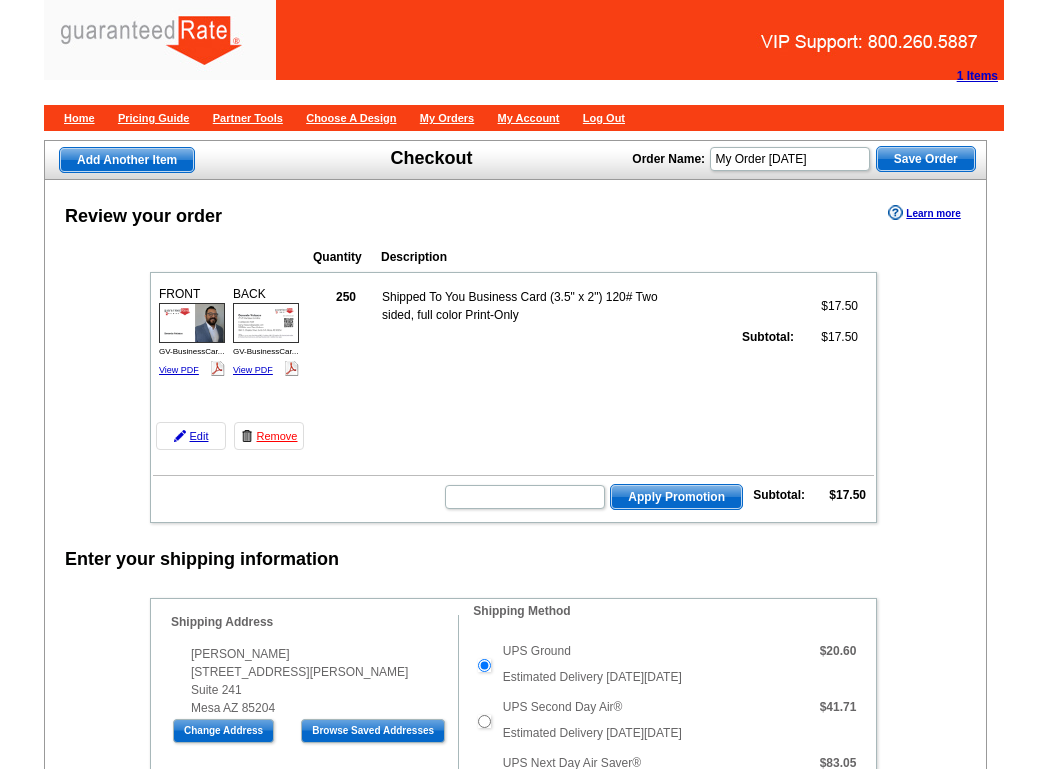 scroll, scrollTop: 0, scrollLeft: 0, axis: both 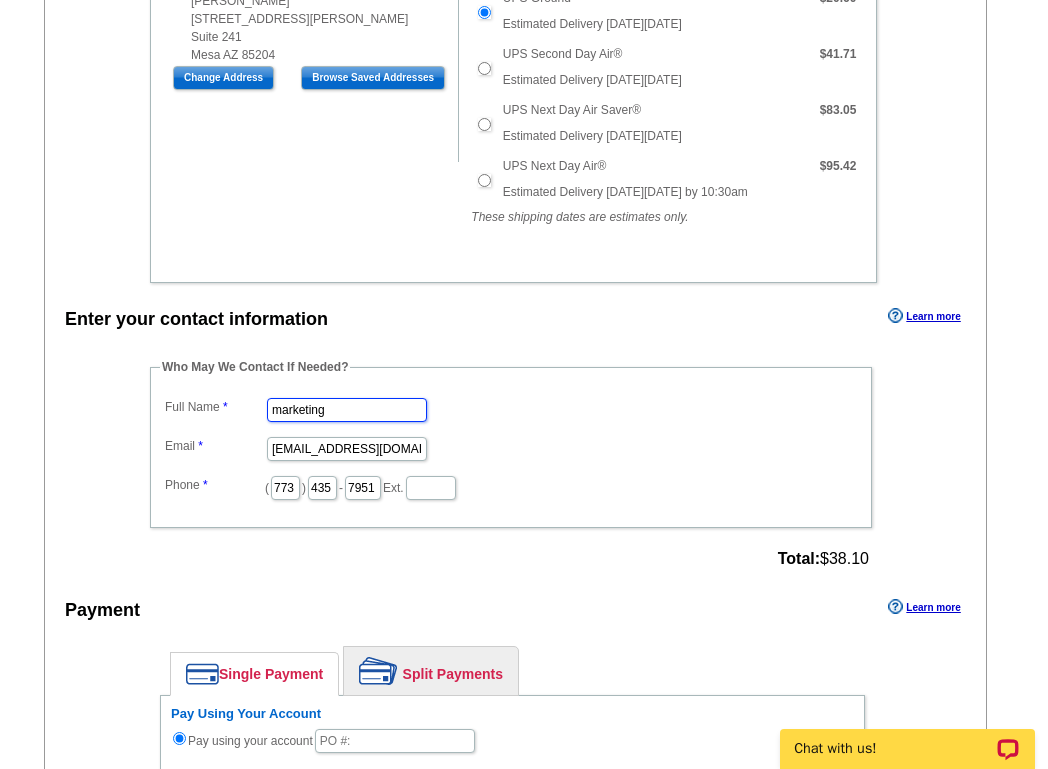 drag, startPoint x: 352, startPoint y: 404, endPoint x: 225, endPoint y: 406, distance: 127.01575 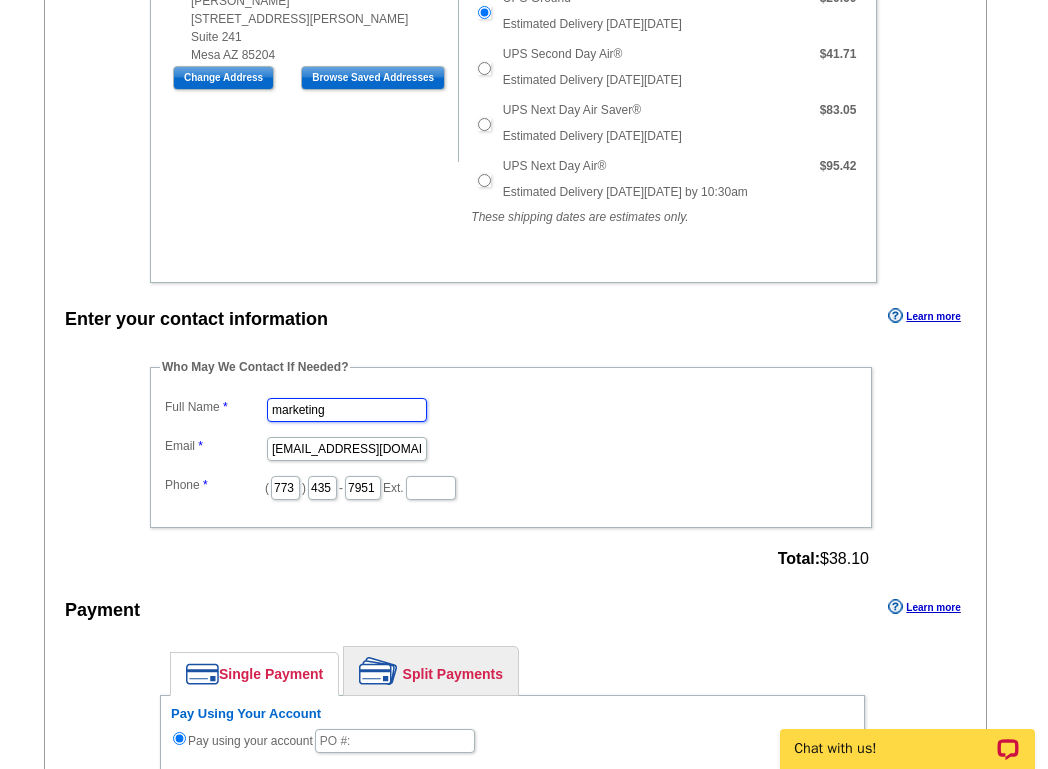 click on "Full Name
marketing
Email
[EMAIL_ADDRESS][DOMAIN_NAME]
Phone
( 773 )  435  -  7951  Ext." at bounding box center (511, 447) 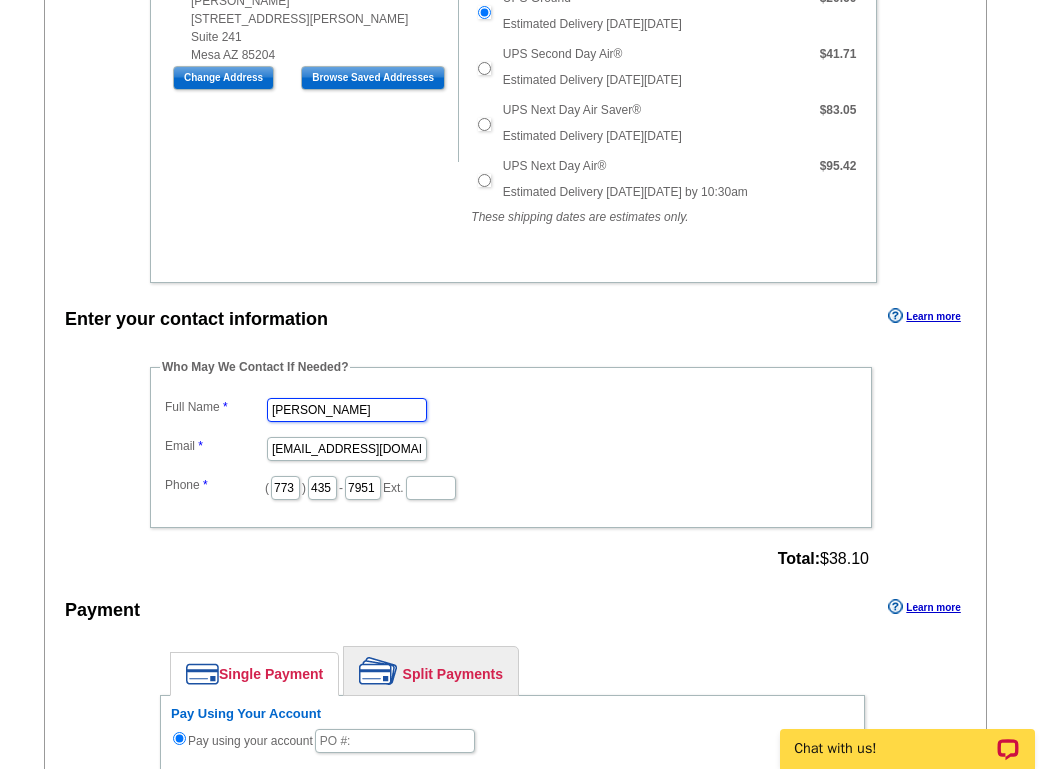 type on "[PERSON_NAME]" 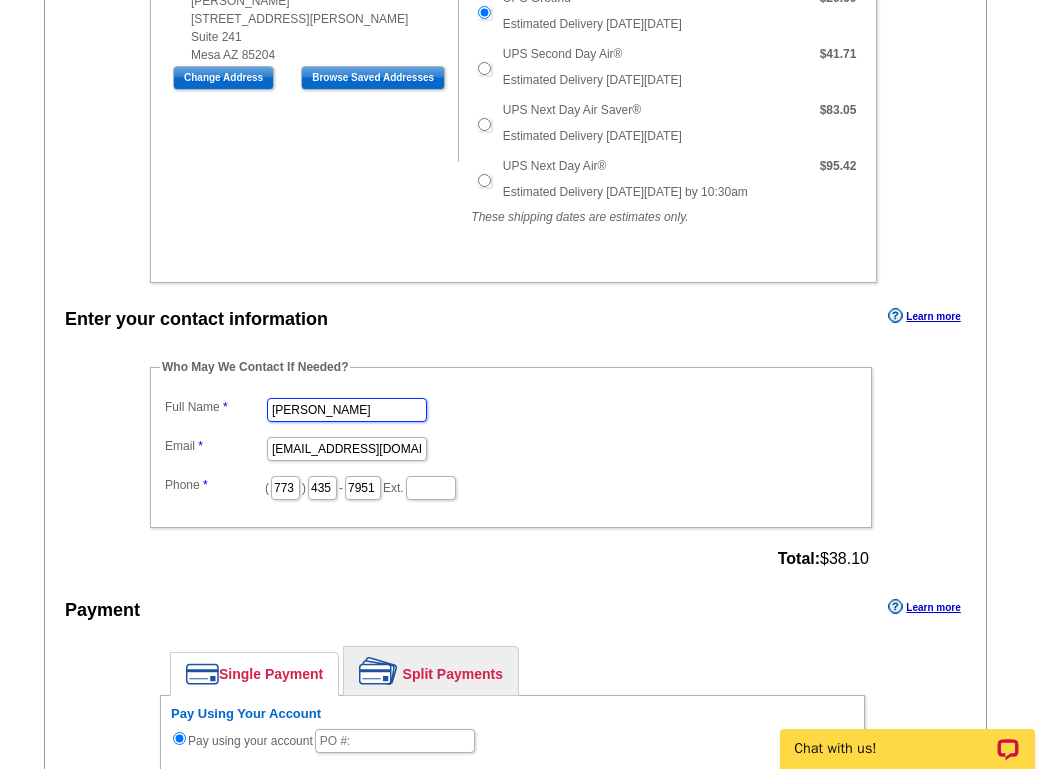 scroll, scrollTop: 0, scrollLeft: 0, axis: both 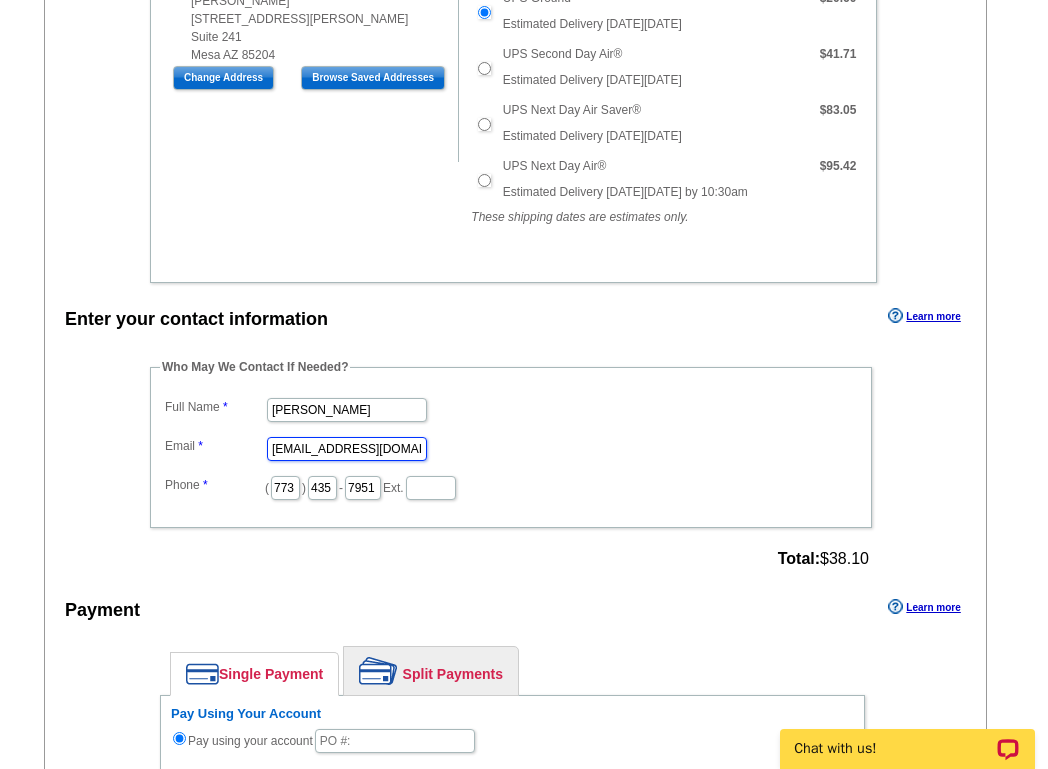 drag, startPoint x: 320, startPoint y: 448, endPoint x: 227, endPoint y: 447, distance: 93.00538 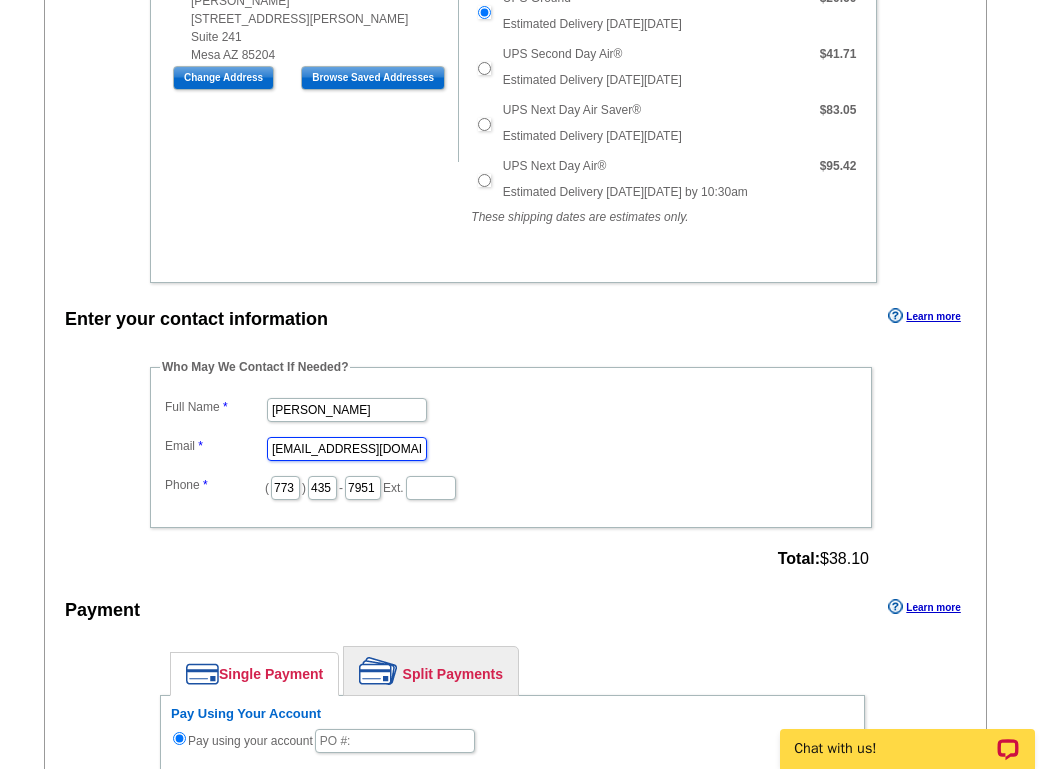 click on "Full Name
Lizzie Peterson
Email
marketing@grarate.com
Phone
( 773 )  435  -  7951  Ext." at bounding box center [511, 447] 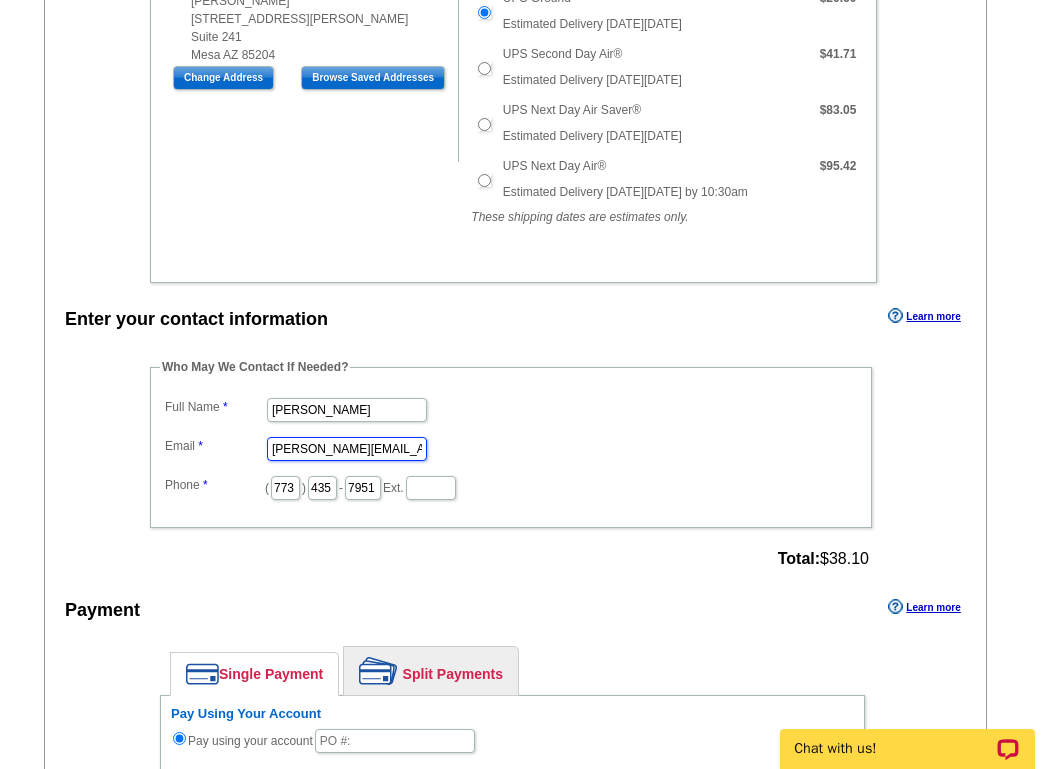 type on "Lizzie.Peterson@grarate.com" 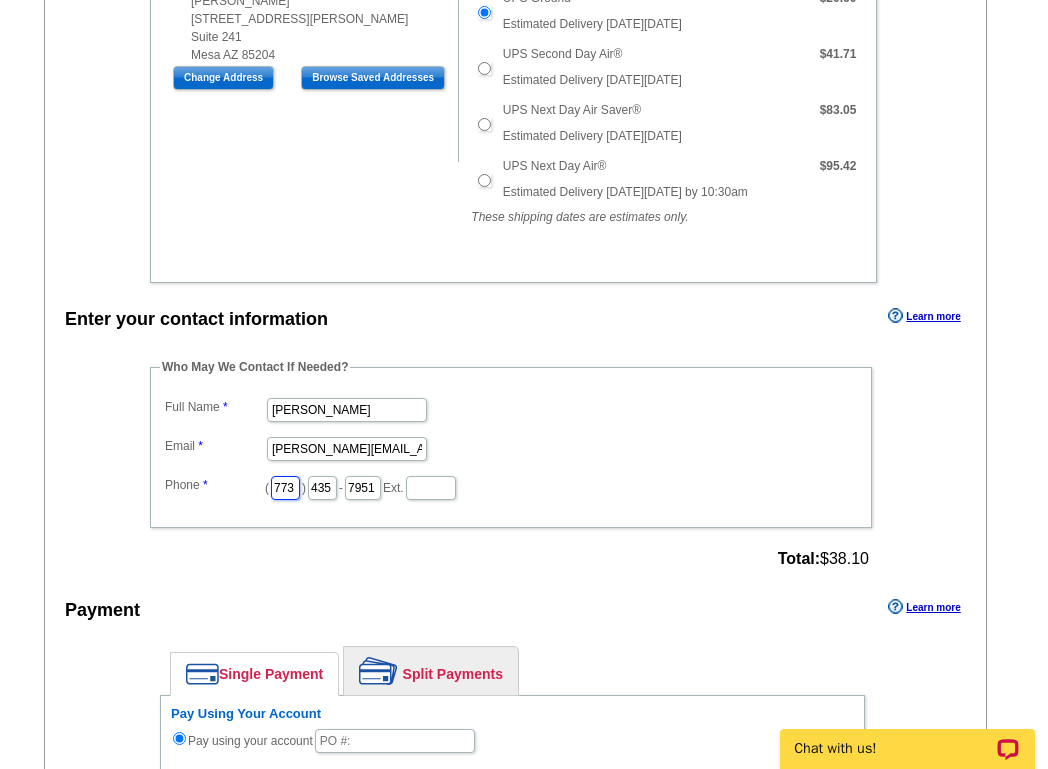 click on "773" at bounding box center (285, 488) 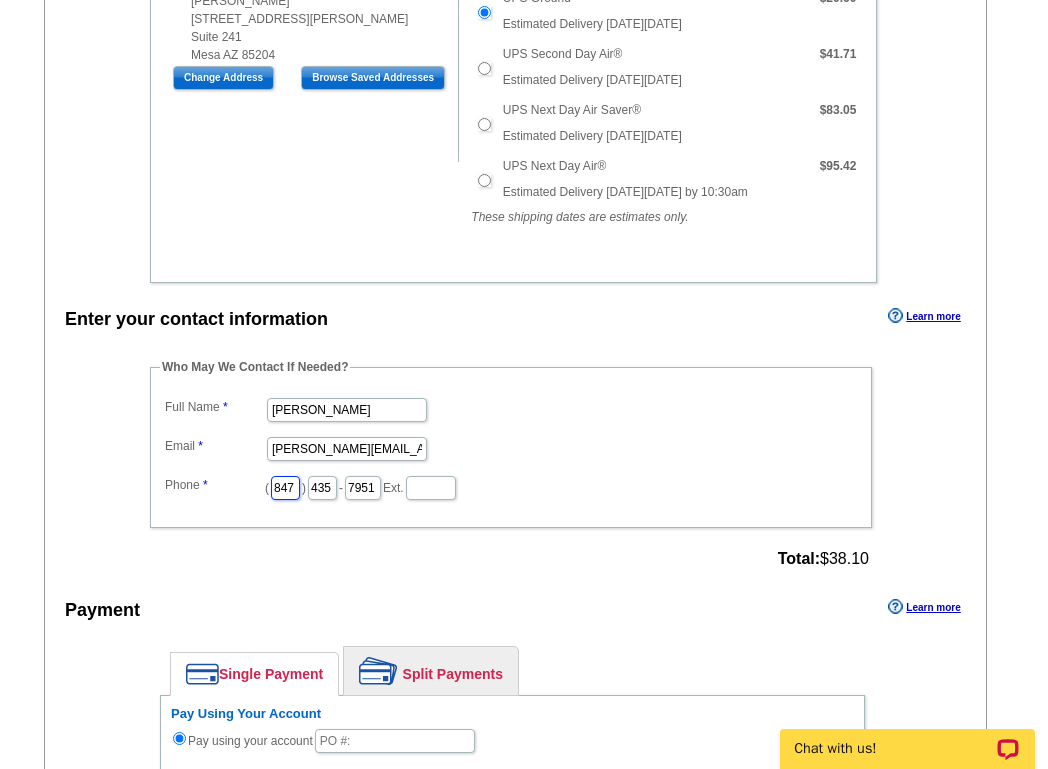 scroll, scrollTop: 0, scrollLeft: 3, axis: horizontal 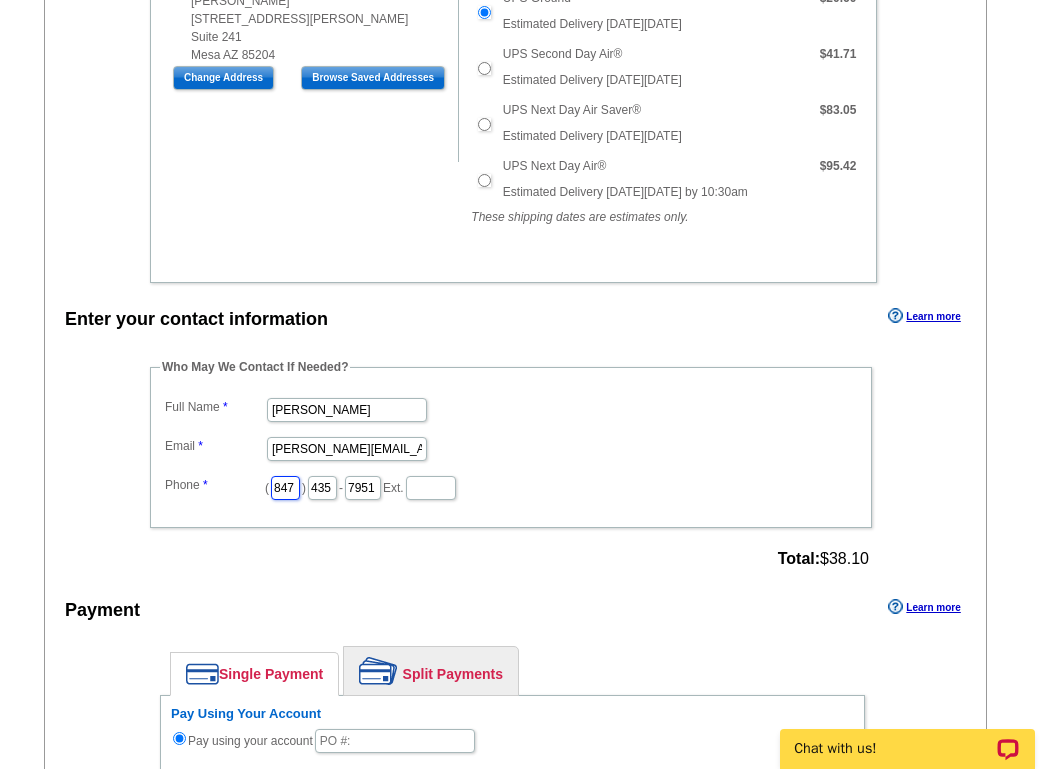 type on "847" 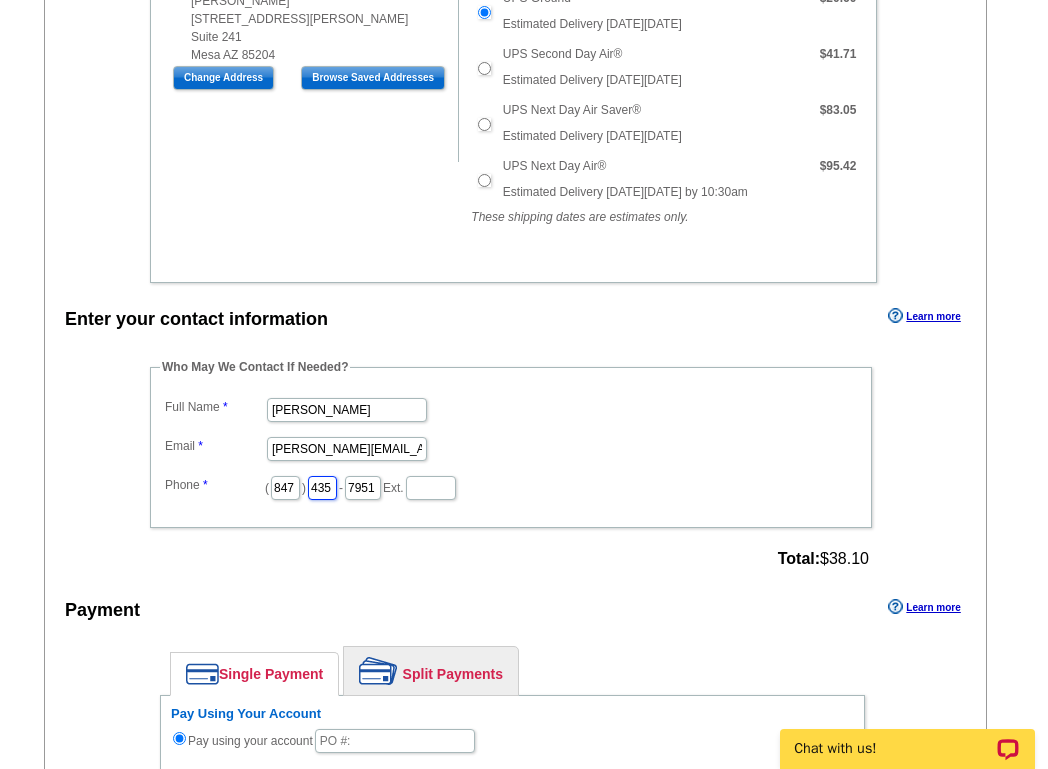 scroll, scrollTop: 0, scrollLeft: 0, axis: both 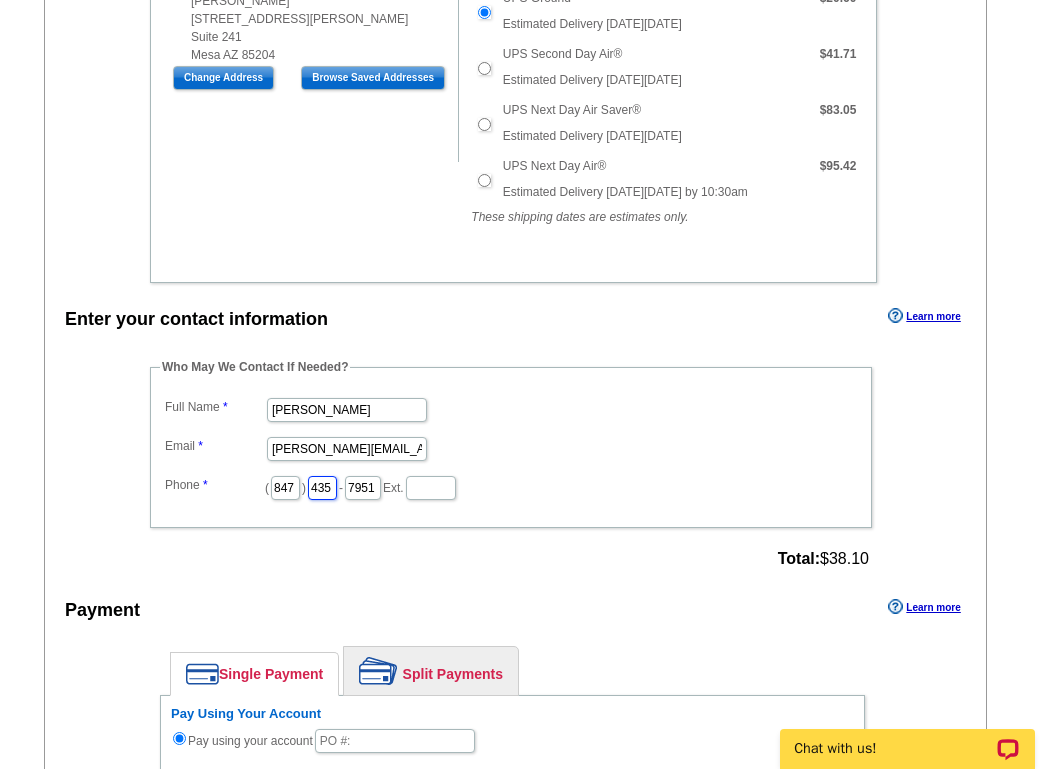 click on "435" at bounding box center [322, 488] 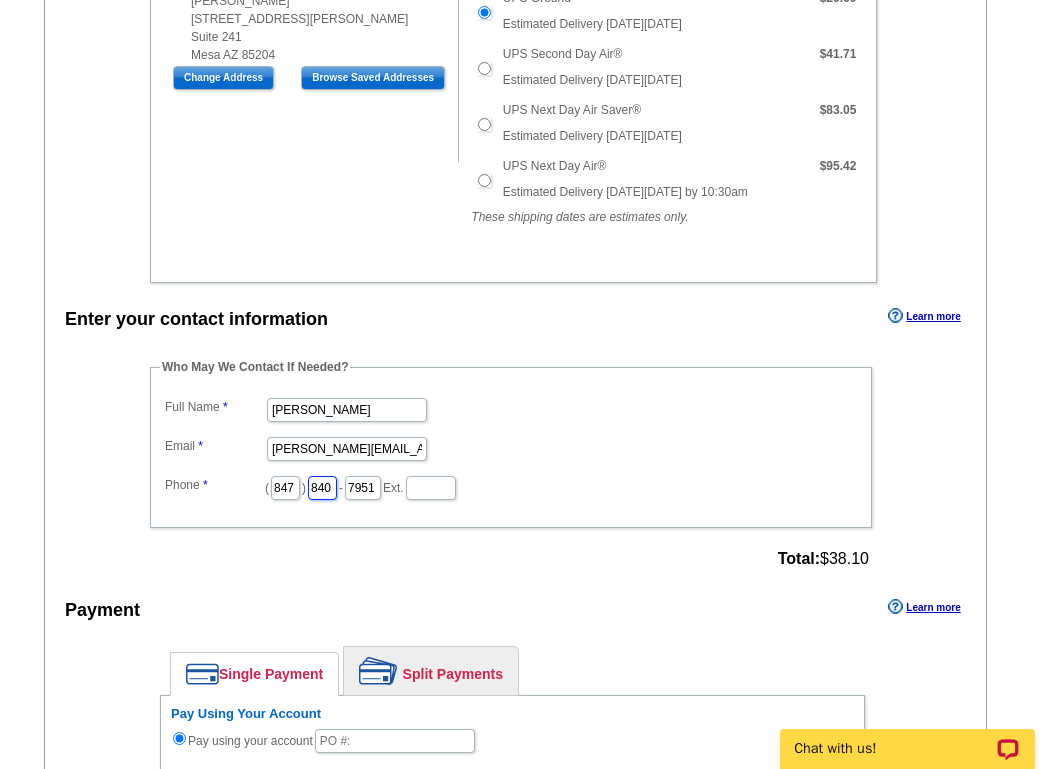 scroll, scrollTop: 0, scrollLeft: 3, axis: horizontal 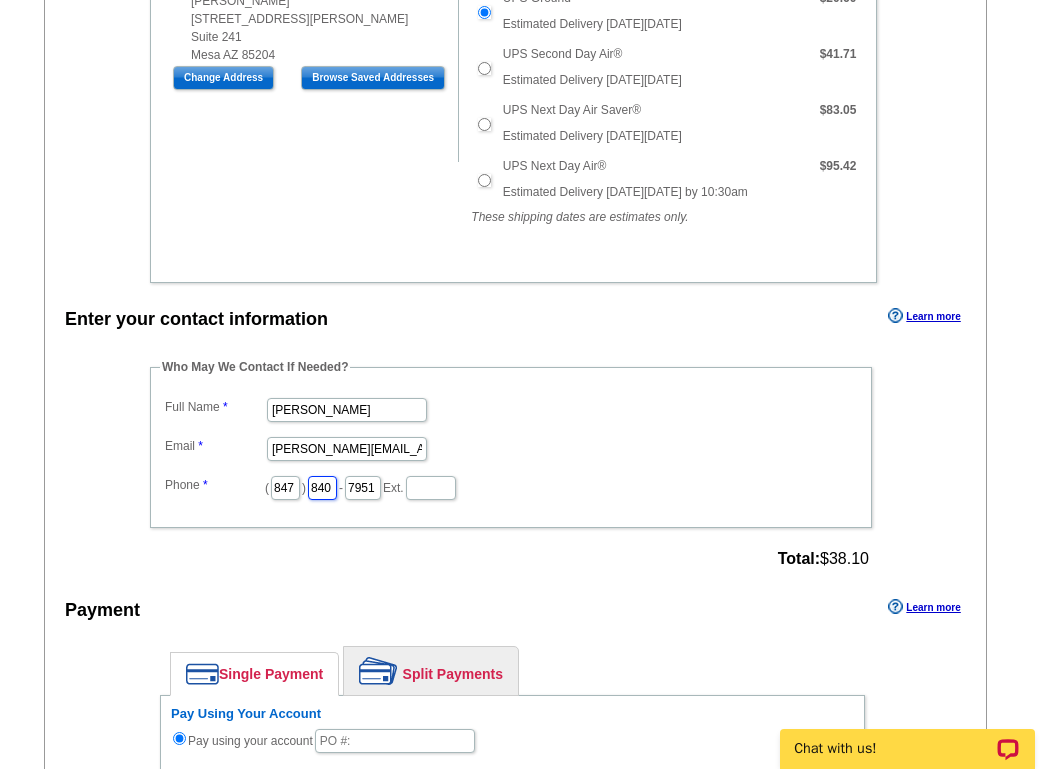 type on "840" 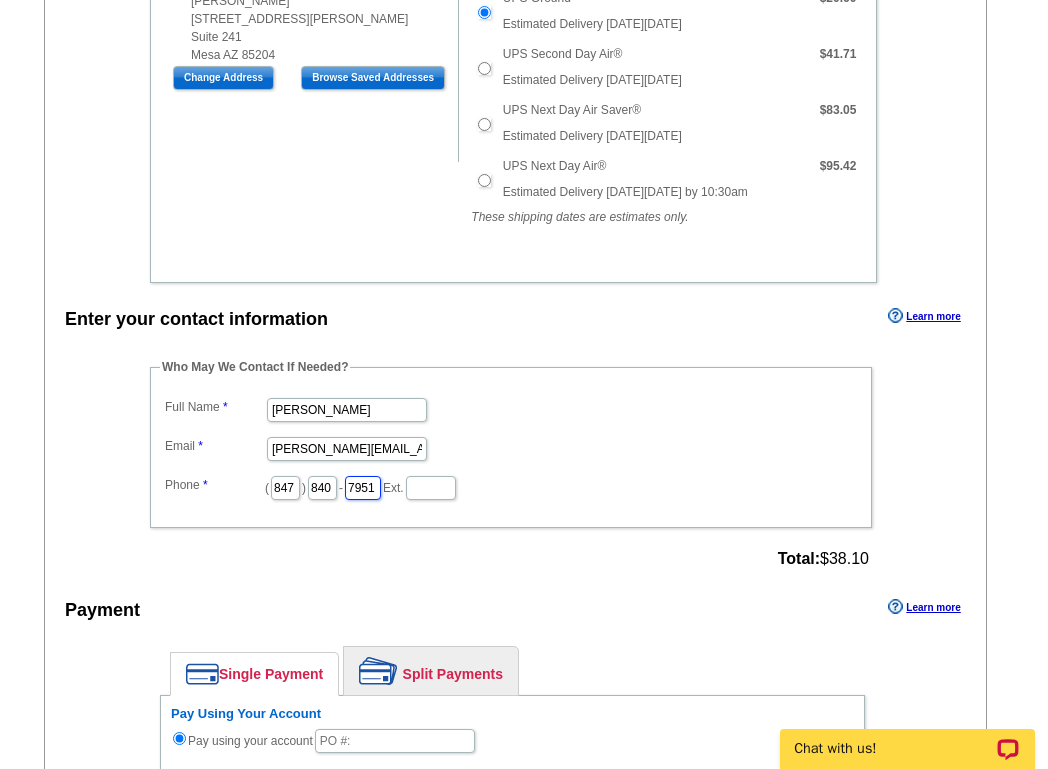 scroll, scrollTop: 0, scrollLeft: 0, axis: both 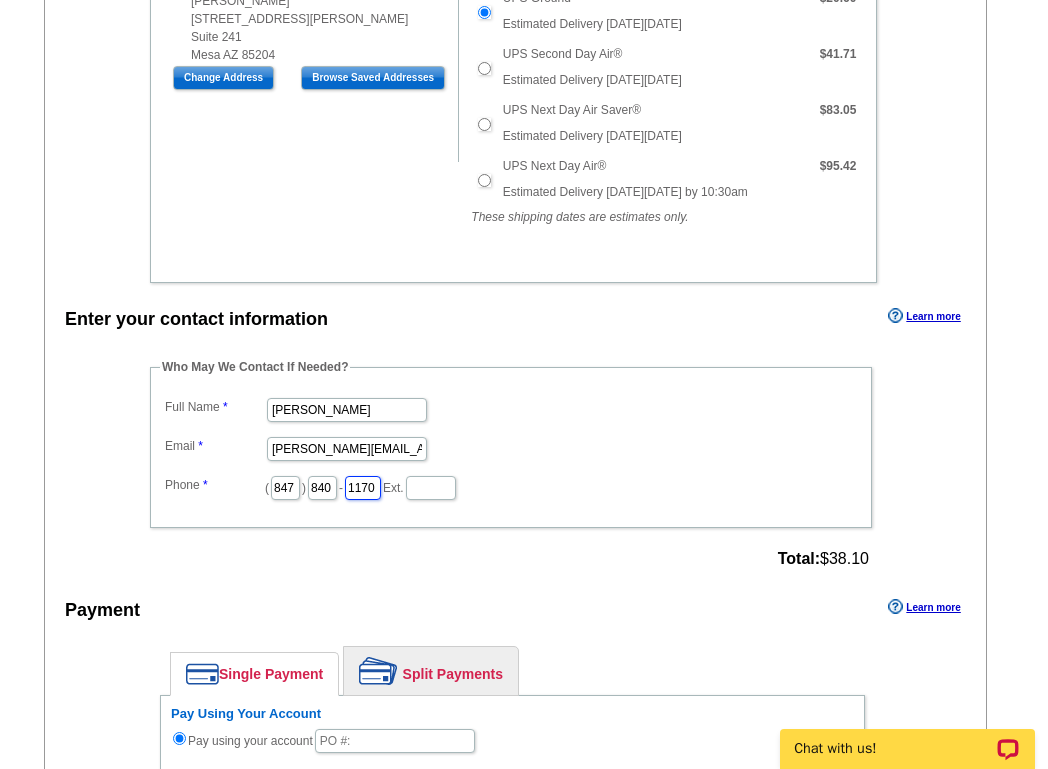 type on "1170" 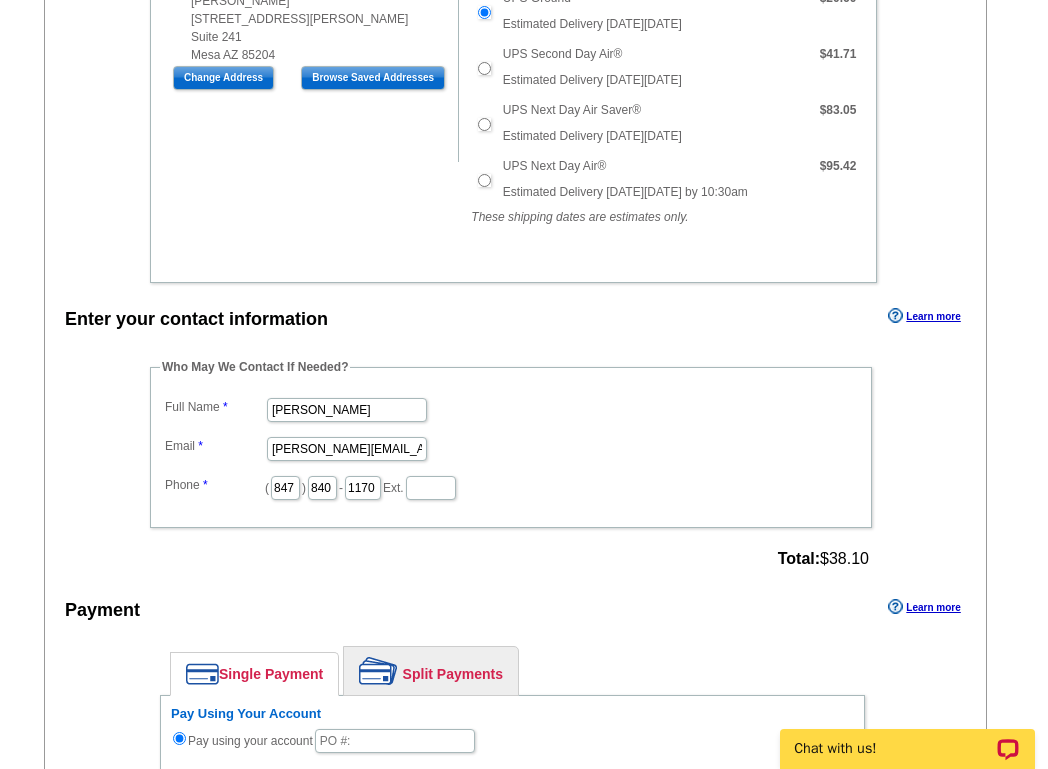 scroll, scrollTop: 0, scrollLeft: 0, axis: both 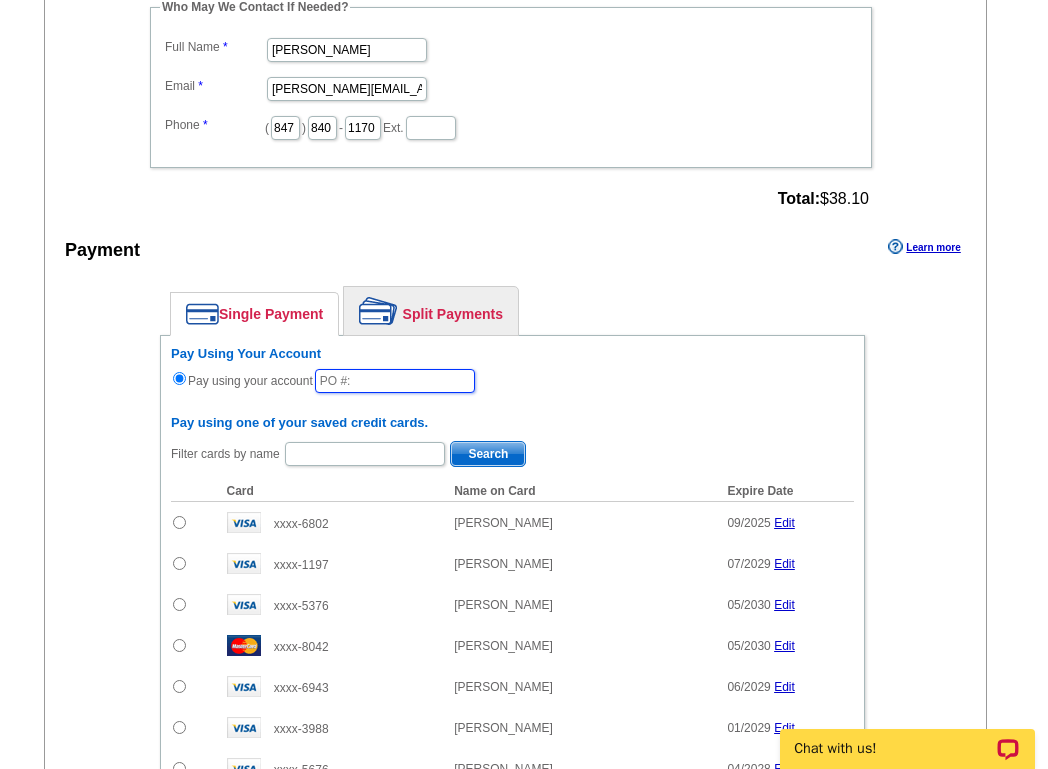 click at bounding box center [395, 381] 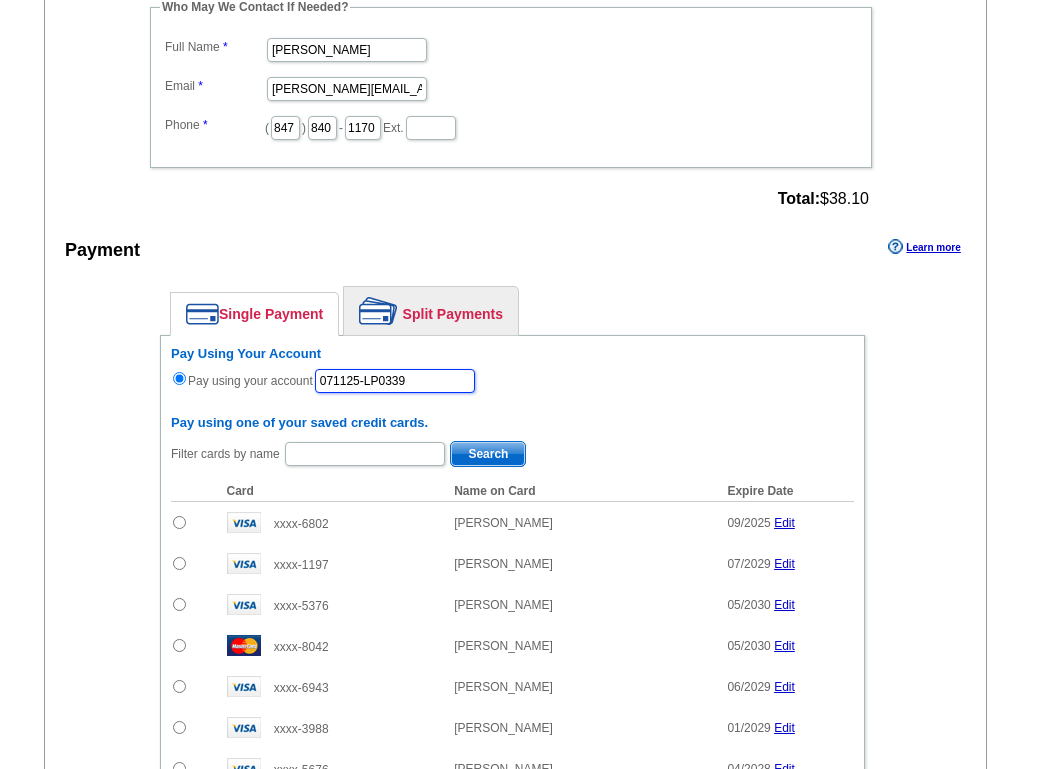 type on "071125-LP0339" 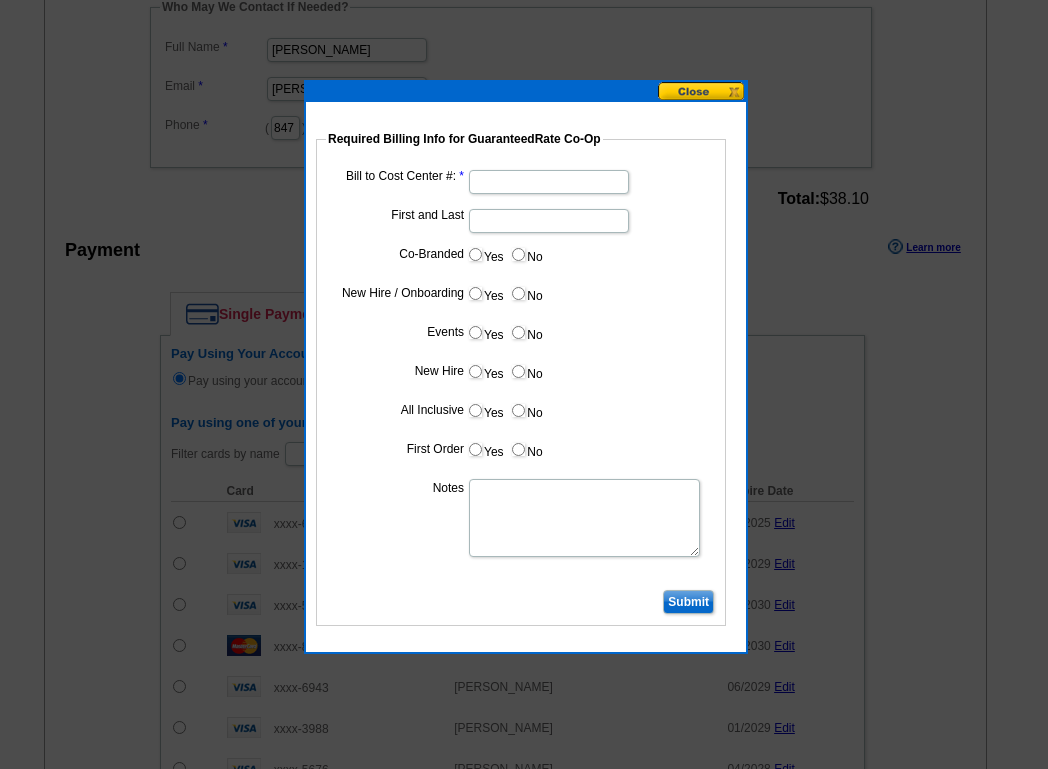 click on "Bill to Cost Center #:" at bounding box center [549, 182] 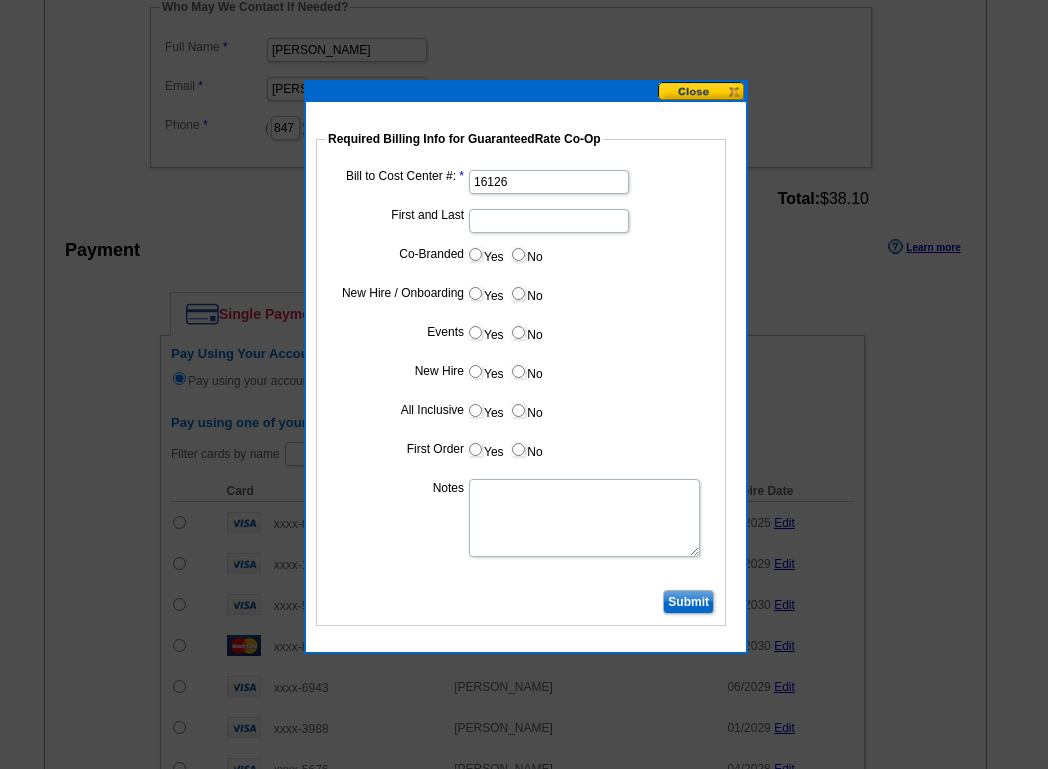 type on "16126" 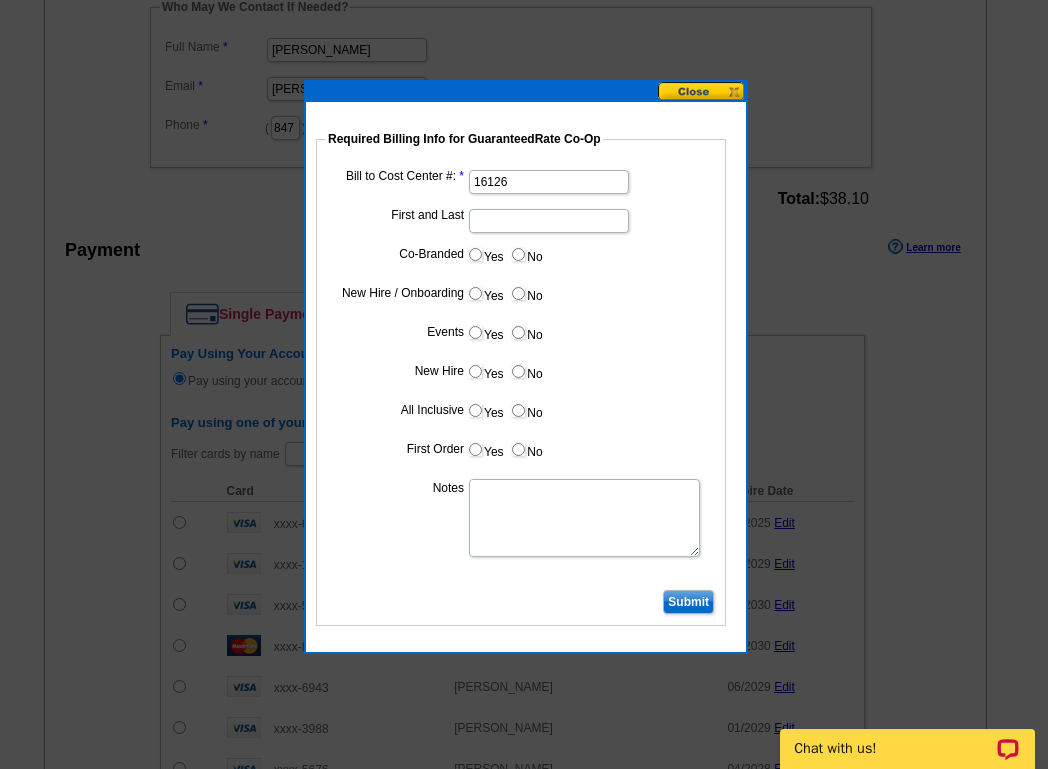 click on "Submit" at bounding box center [688, 602] 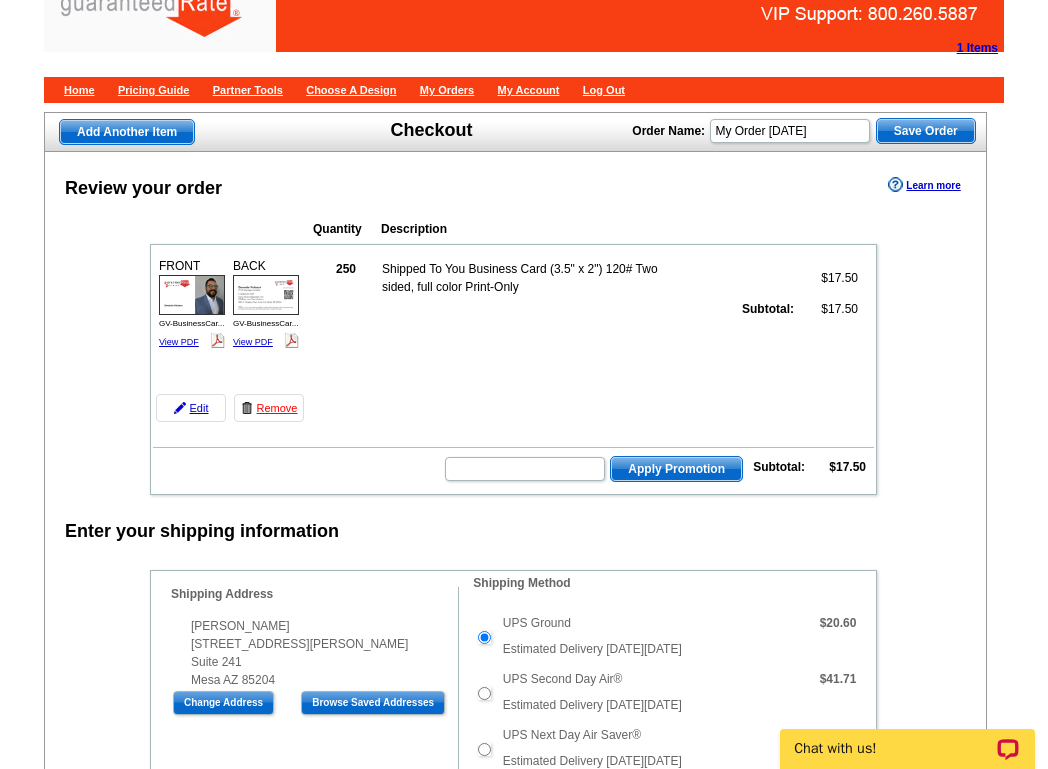 scroll, scrollTop: 0, scrollLeft: 0, axis: both 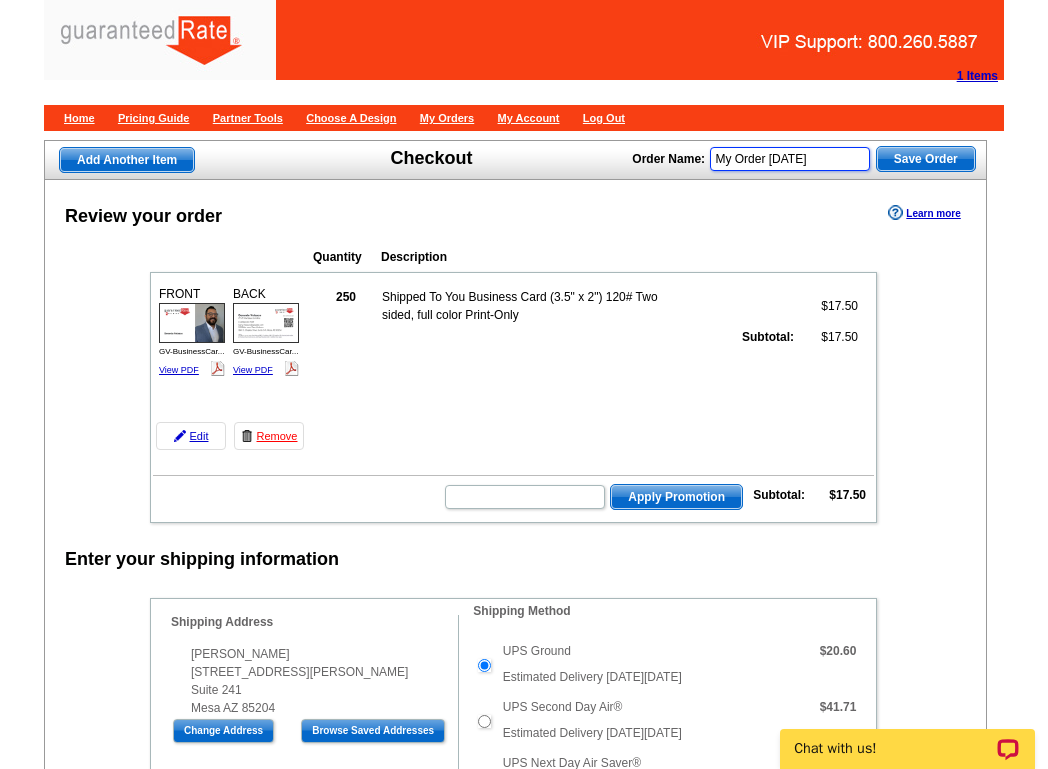 click on "My Order [DATE]" at bounding box center [790, 159] 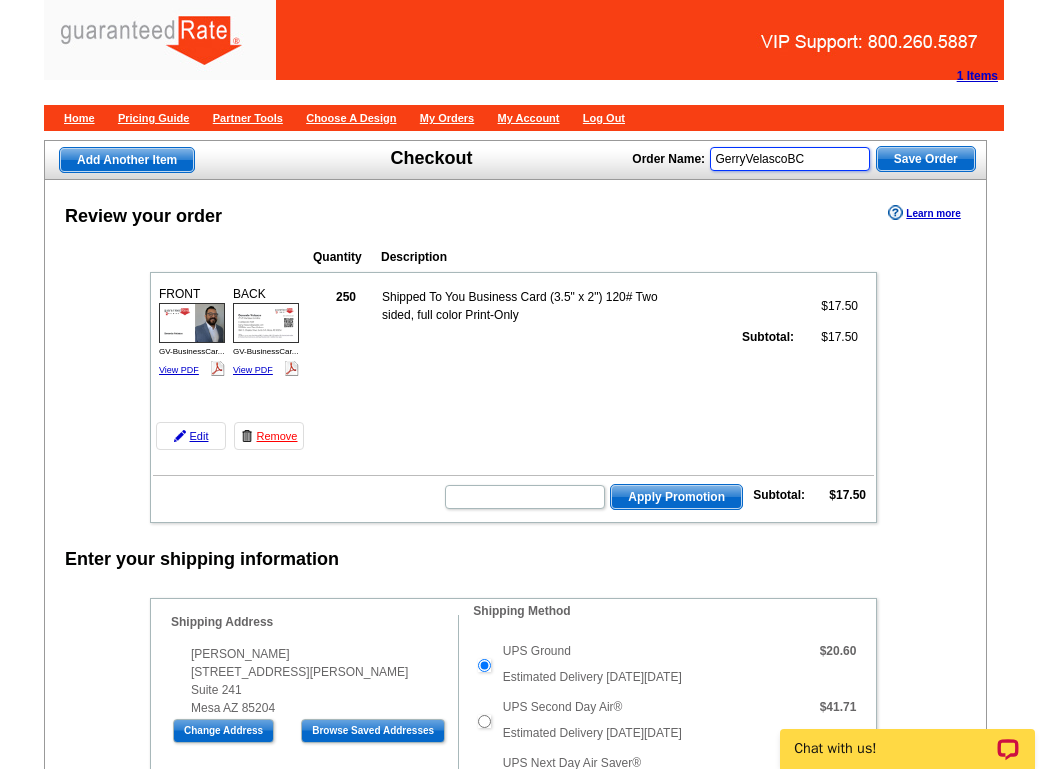 type on "GerryVelascoBC" 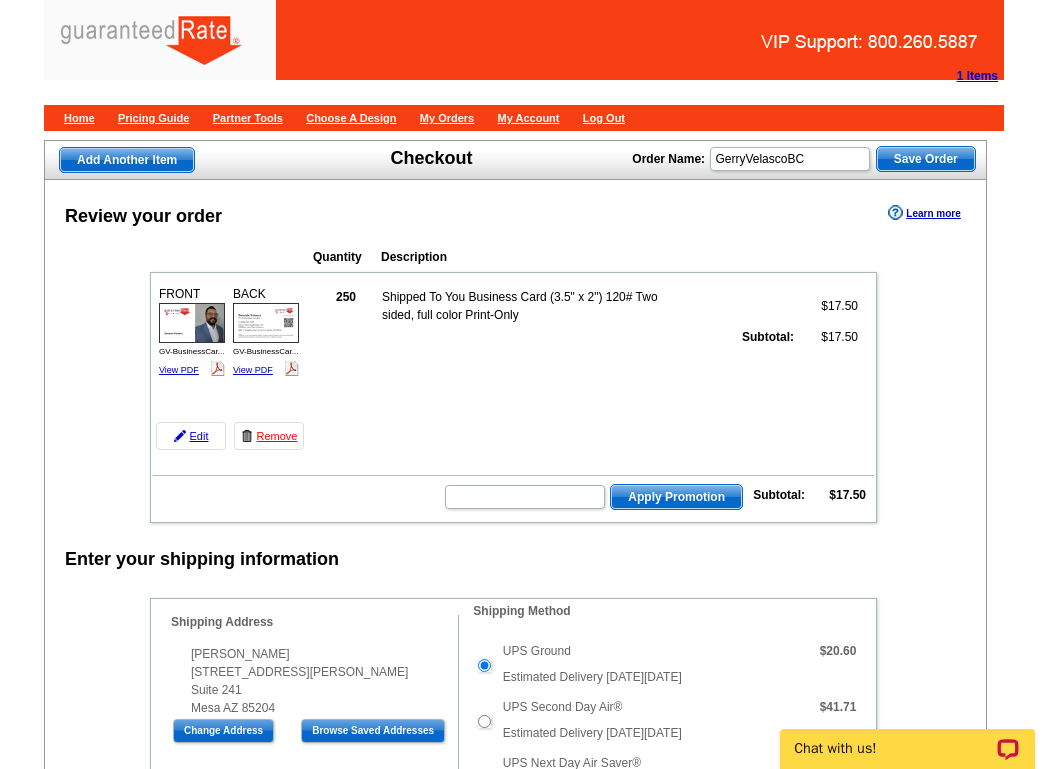 click on "Quantity
Description" at bounding box center (512, 254) 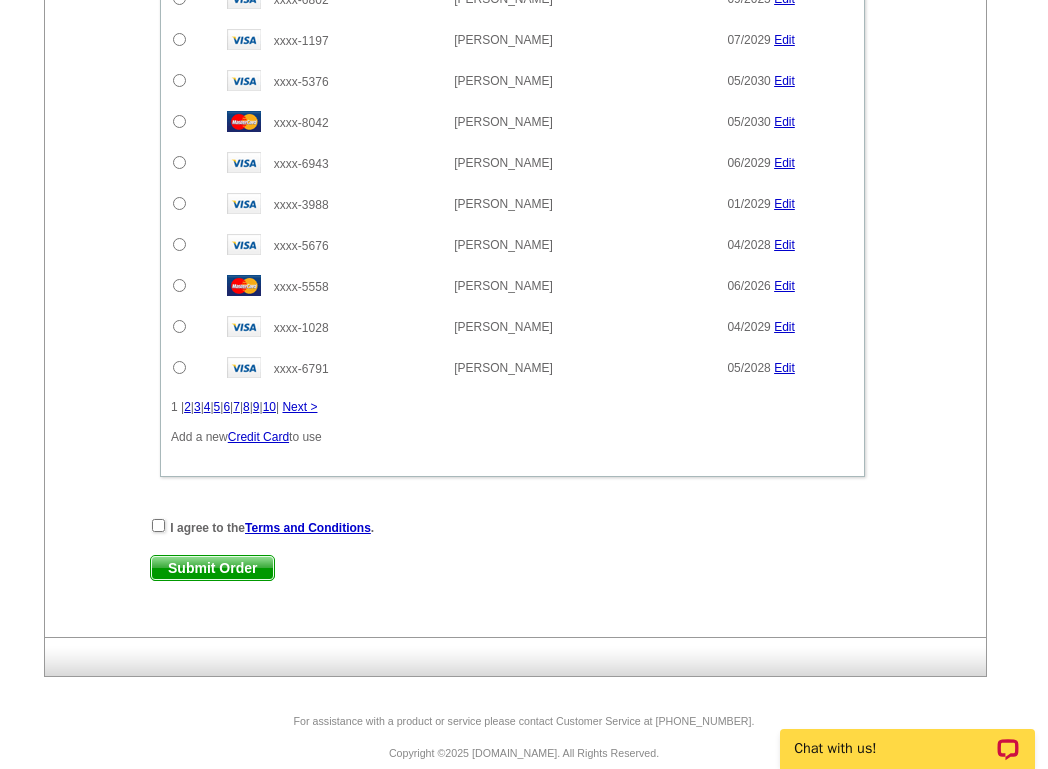 scroll, scrollTop: 1561, scrollLeft: 0, axis: vertical 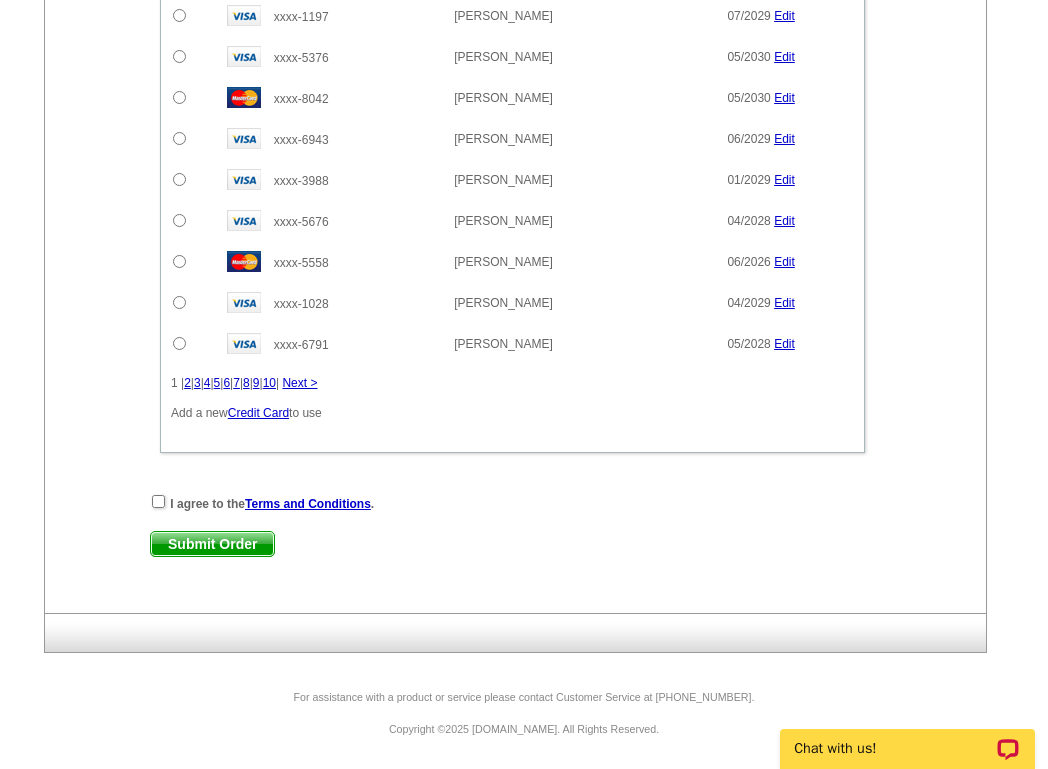 click on "I agree to the
Terms and Conditions
." at bounding box center [512, 503] 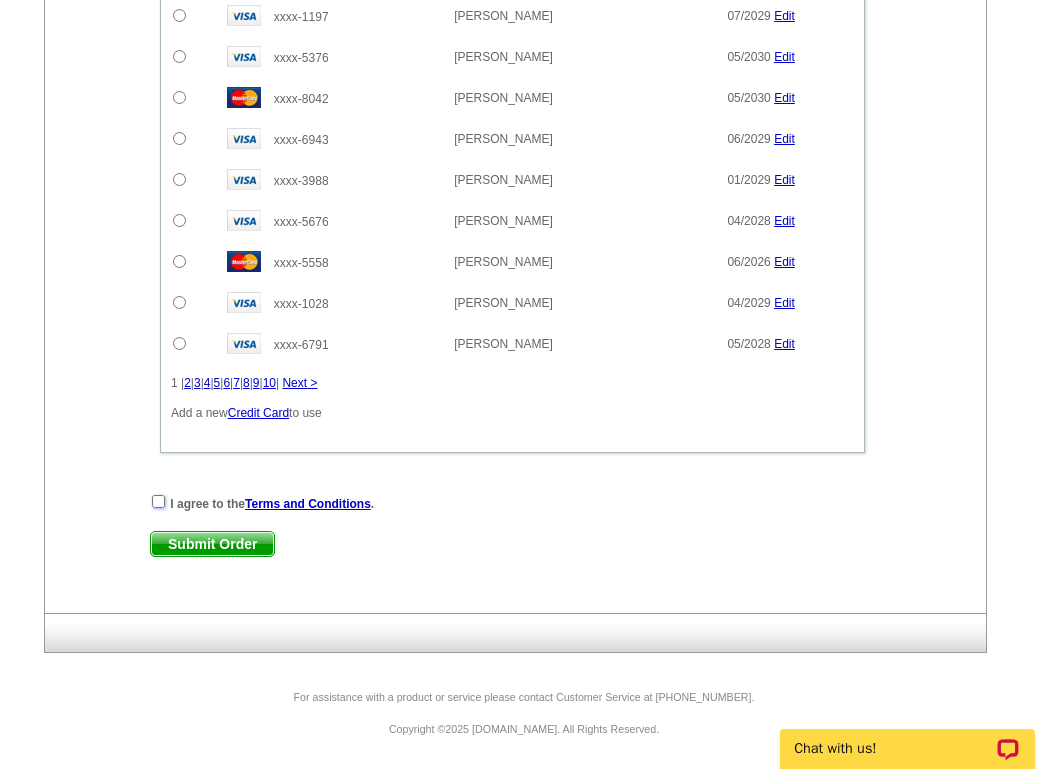 click at bounding box center (158, 501) 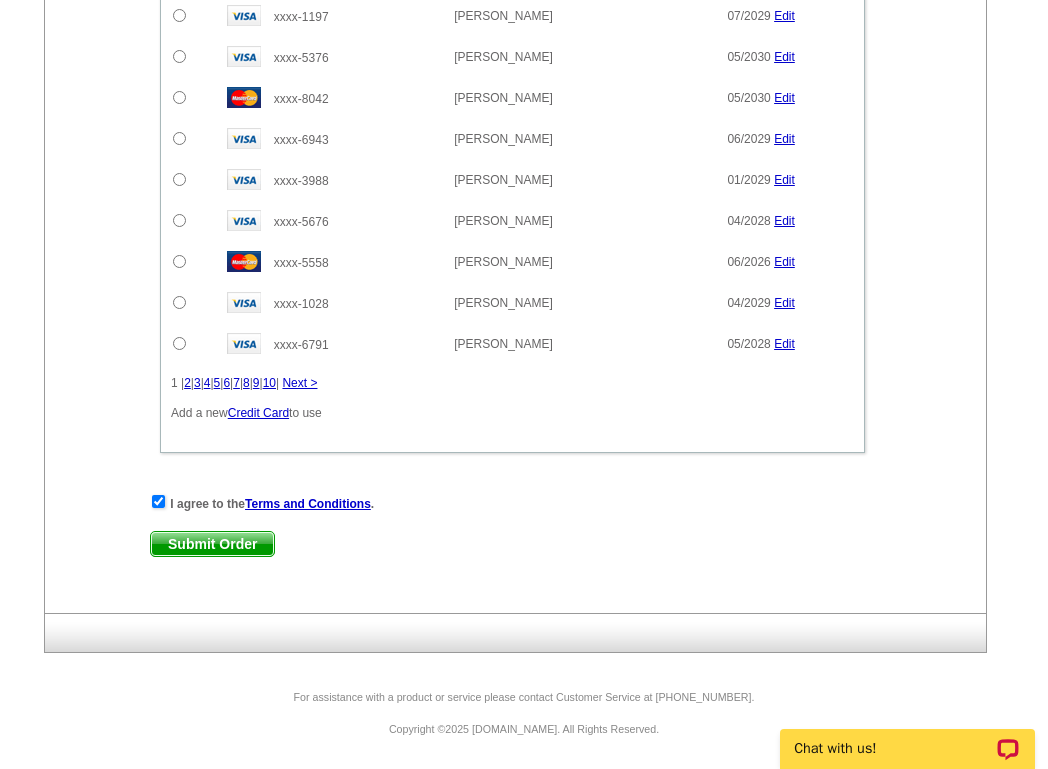 click on "Submit Order" at bounding box center (212, 544) 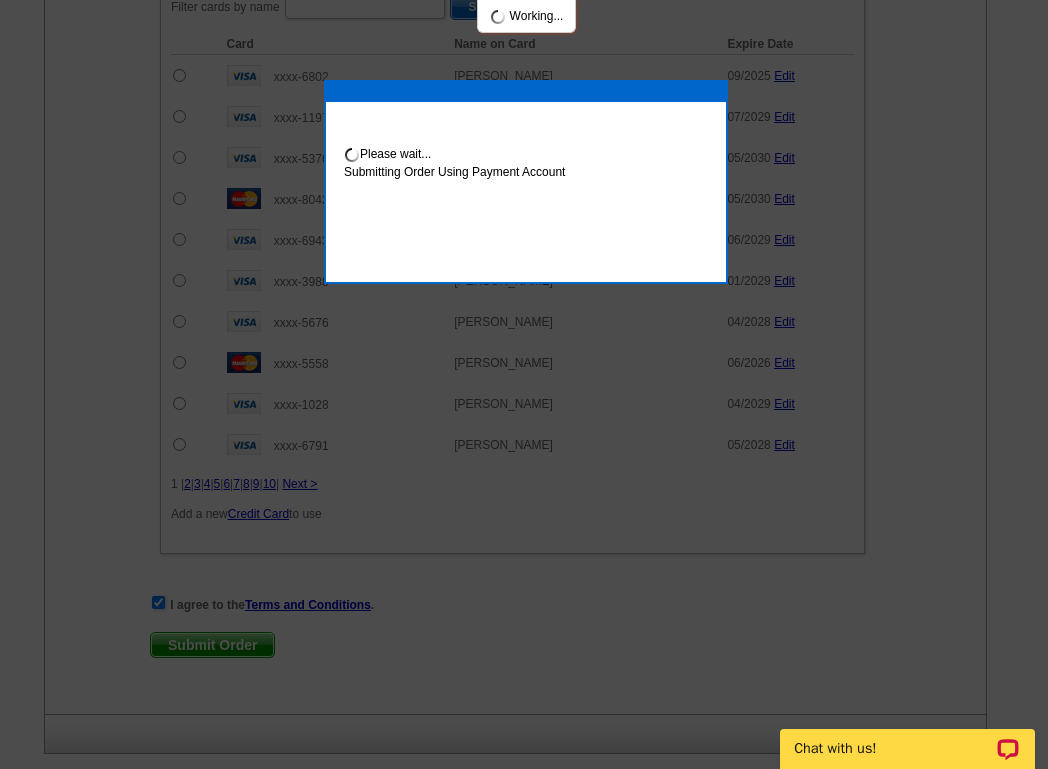 scroll, scrollTop: 1662, scrollLeft: 0, axis: vertical 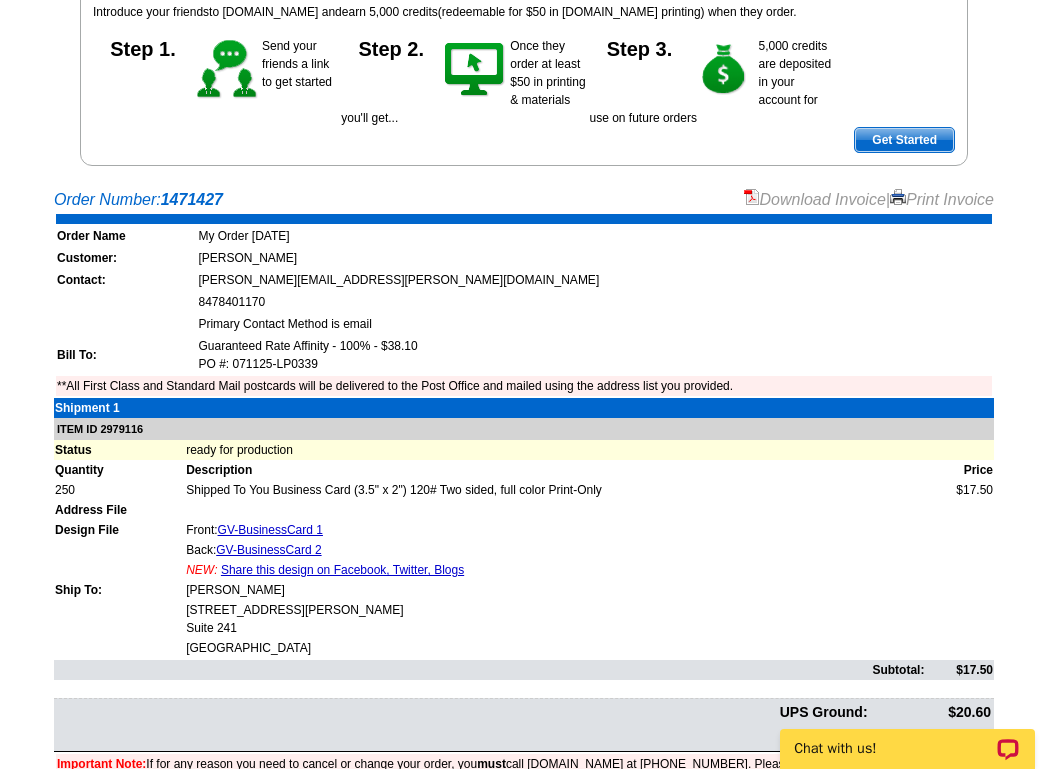 click on "Download Invoice" at bounding box center [815, 199] 